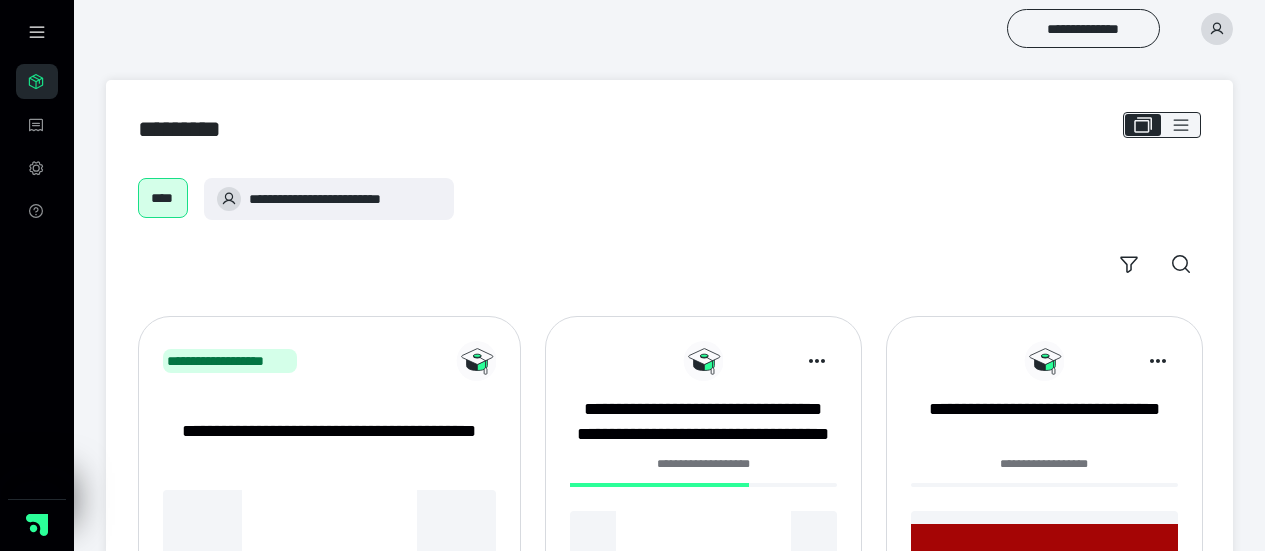 scroll, scrollTop: 0, scrollLeft: 0, axis: both 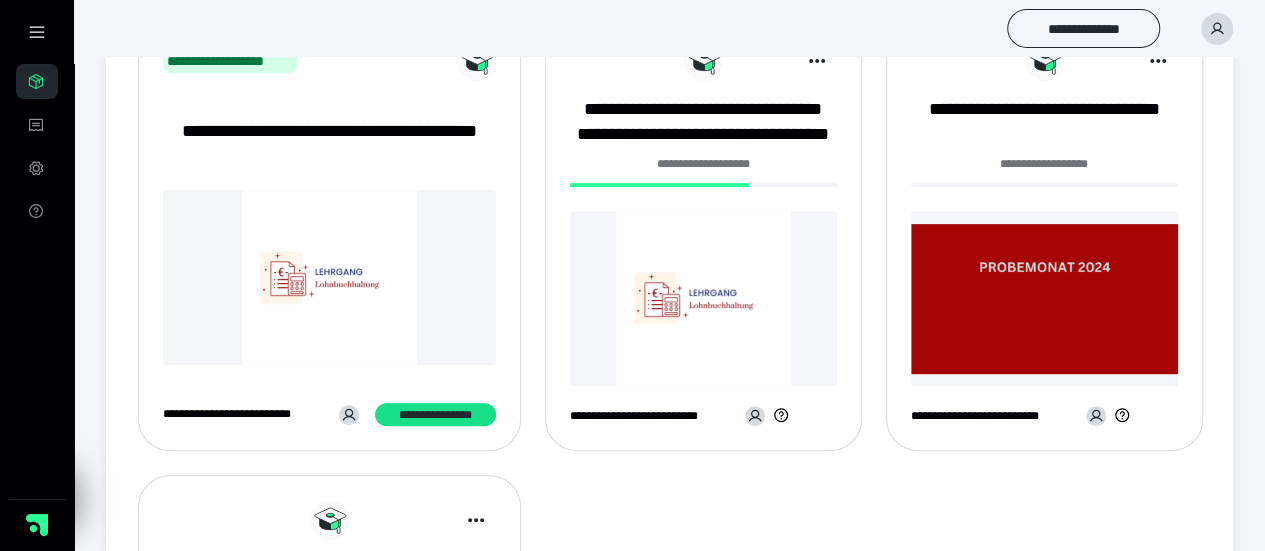 click at bounding box center (703, 298) 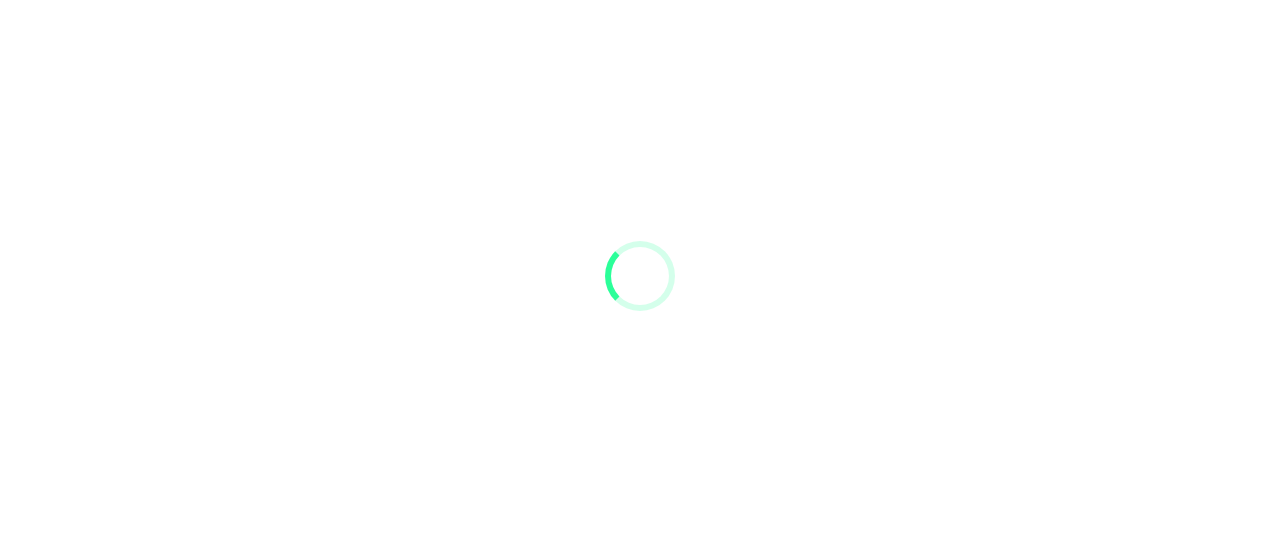 scroll, scrollTop: 0, scrollLeft: 0, axis: both 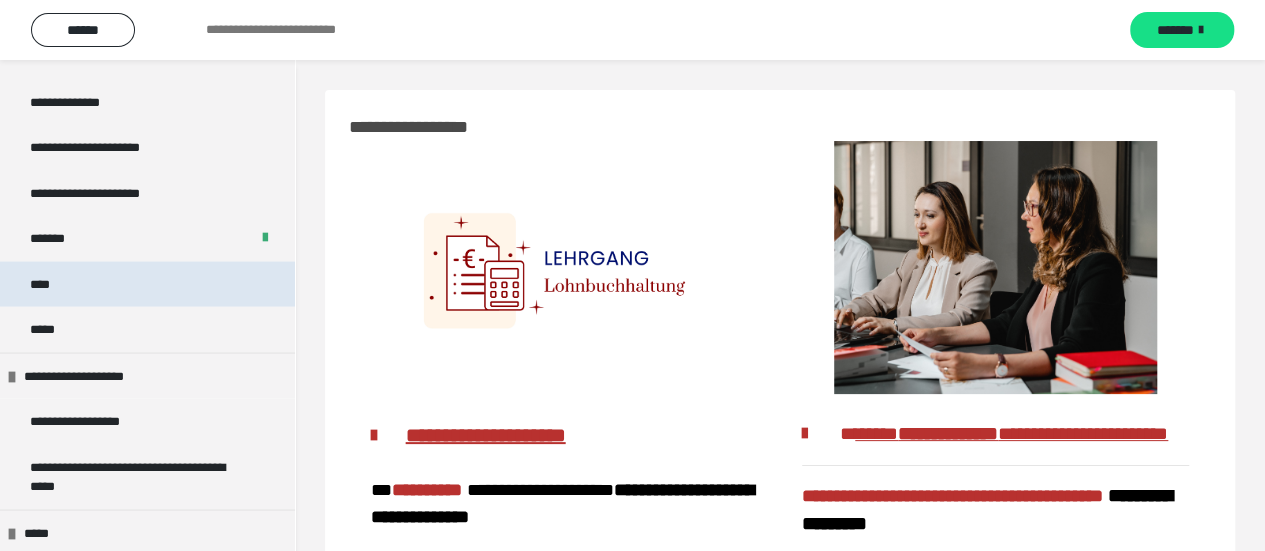 click on "****" at bounding box center (147, 284) 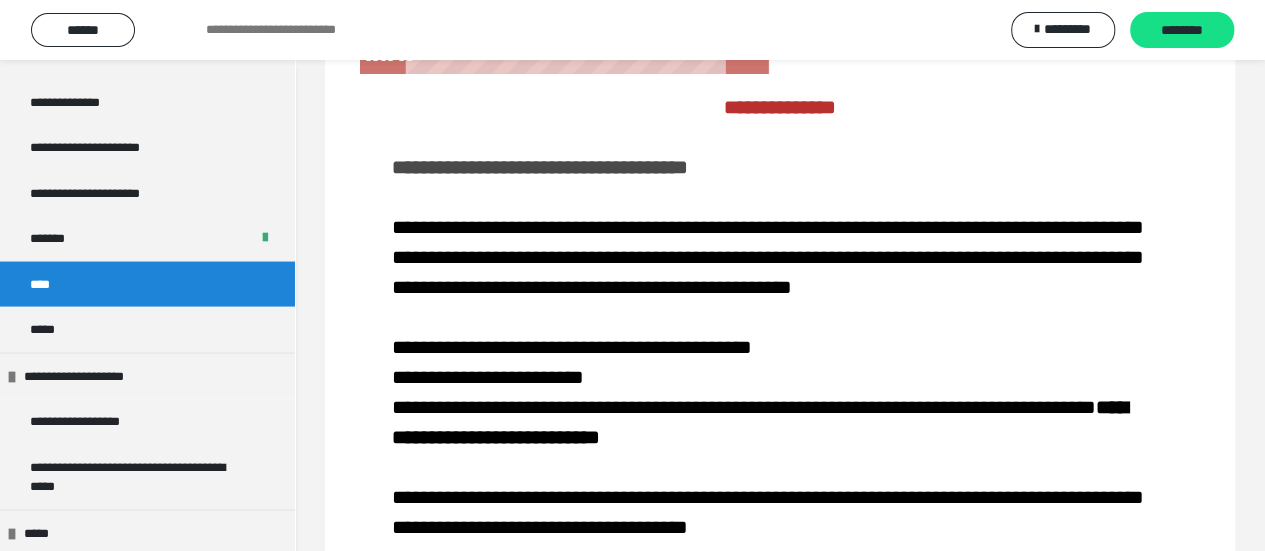 scroll, scrollTop: 100, scrollLeft: 0, axis: vertical 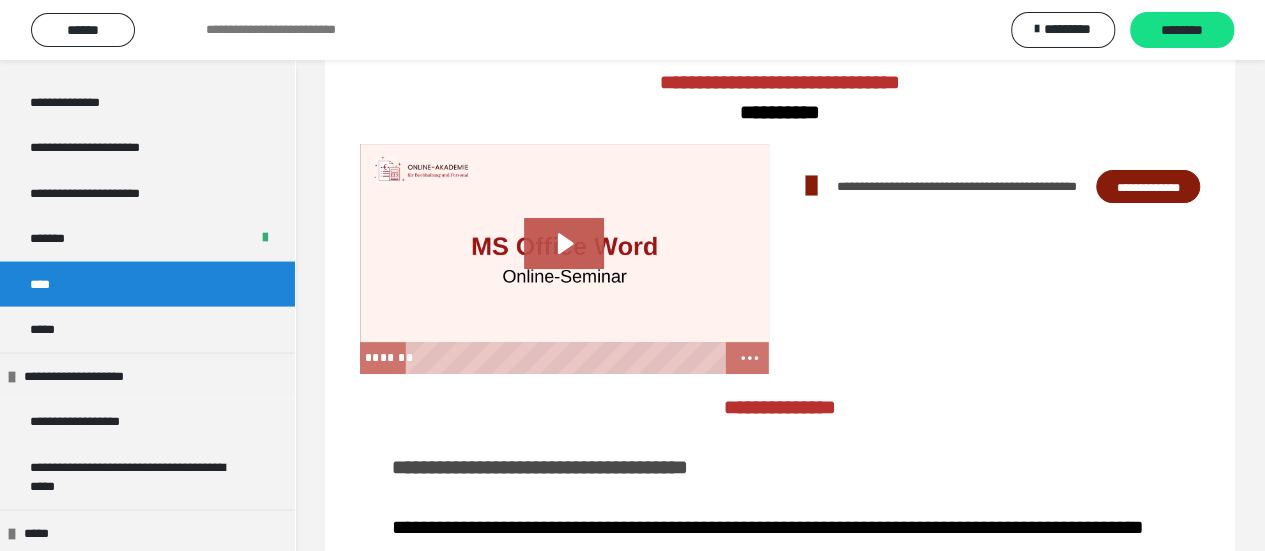 click on "**********" at bounding box center (1148, 186) 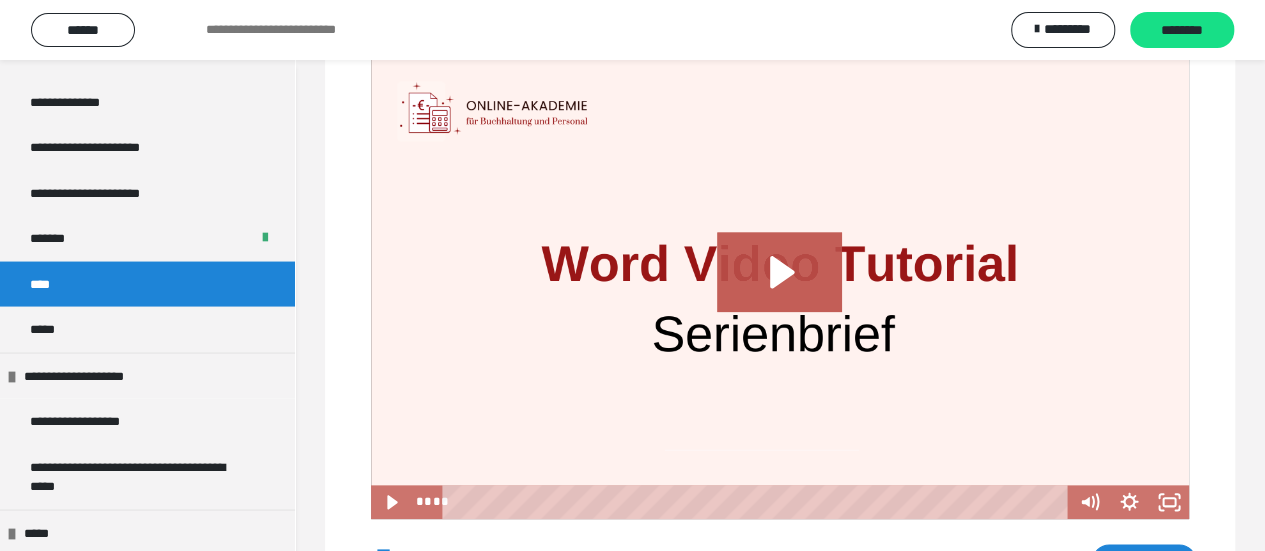 scroll, scrollTop: 1200, scrollLeft: 0, axis: vertical 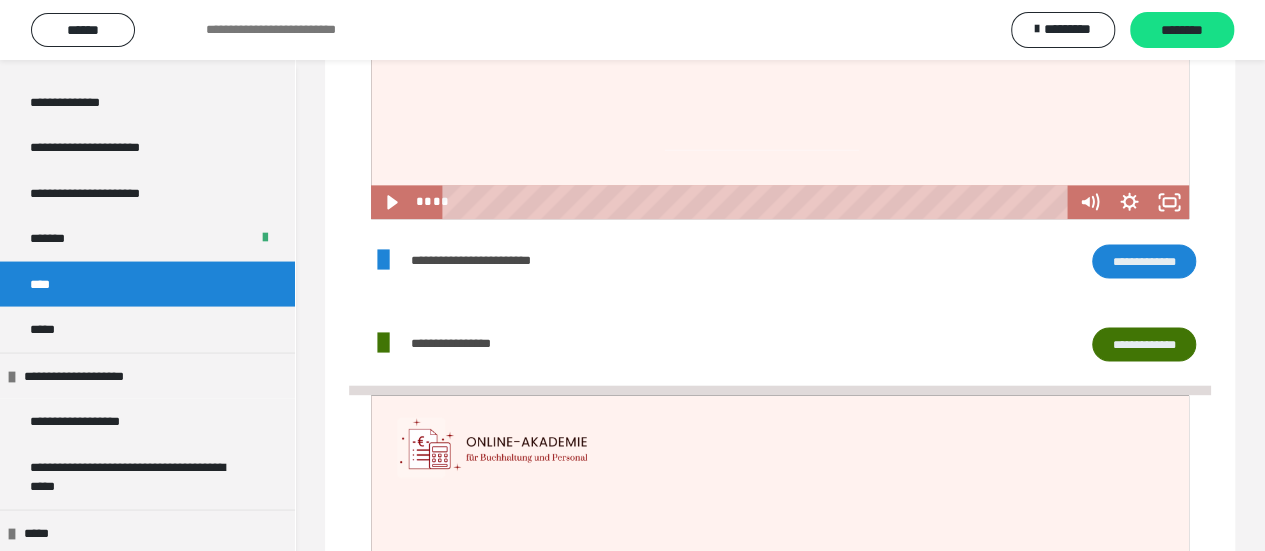 click on "**********" at bounding box center (1144, 260) 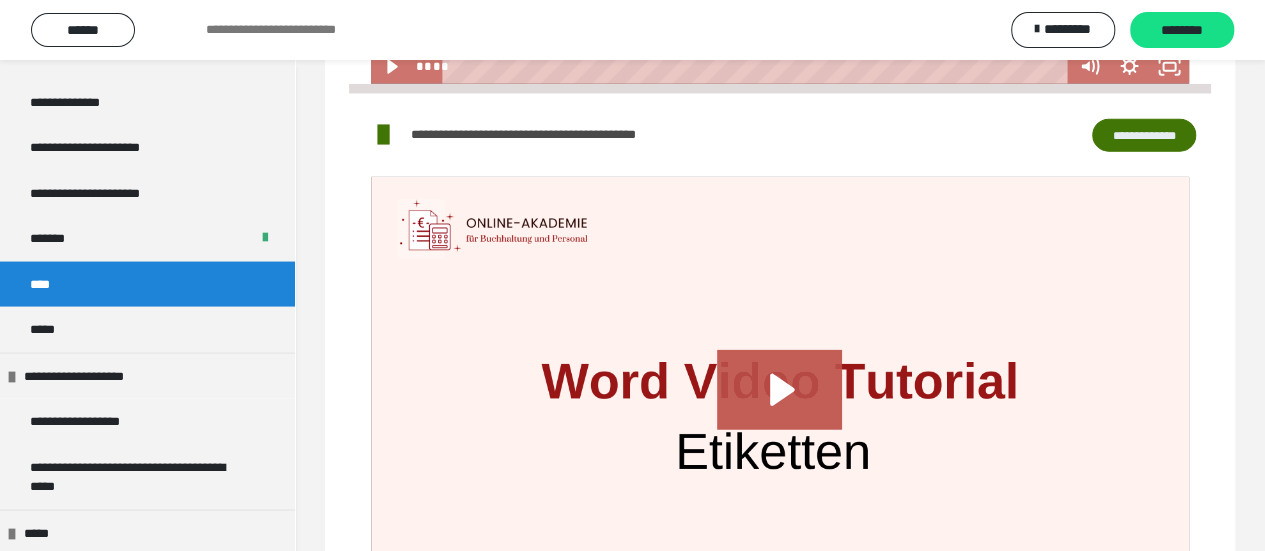 scroll, scrollTop: 2200, scrollLeft: 0, axis: vertical 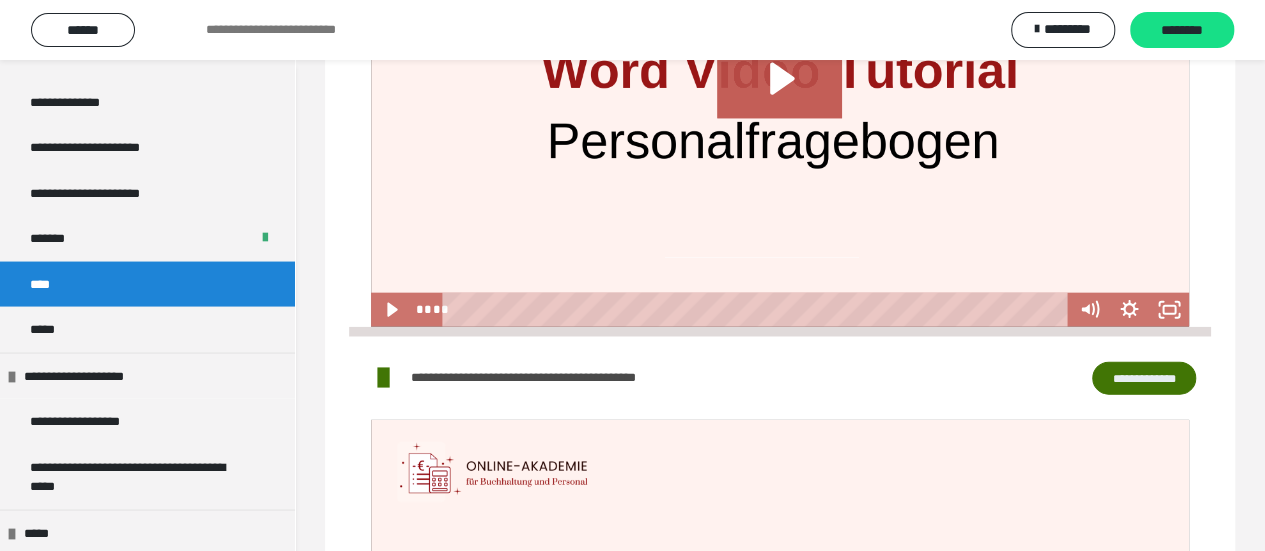 click on "**********" at bounding box center [1144, 378] 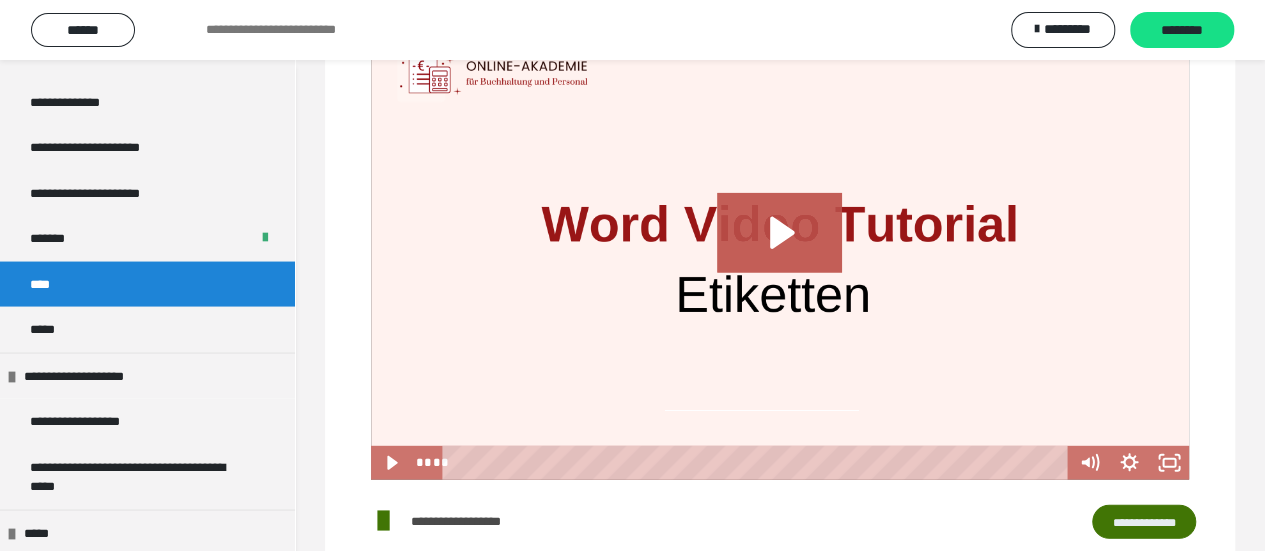 scroll, scrollTop: 2695, scrollLeft: 0, axis: vertical 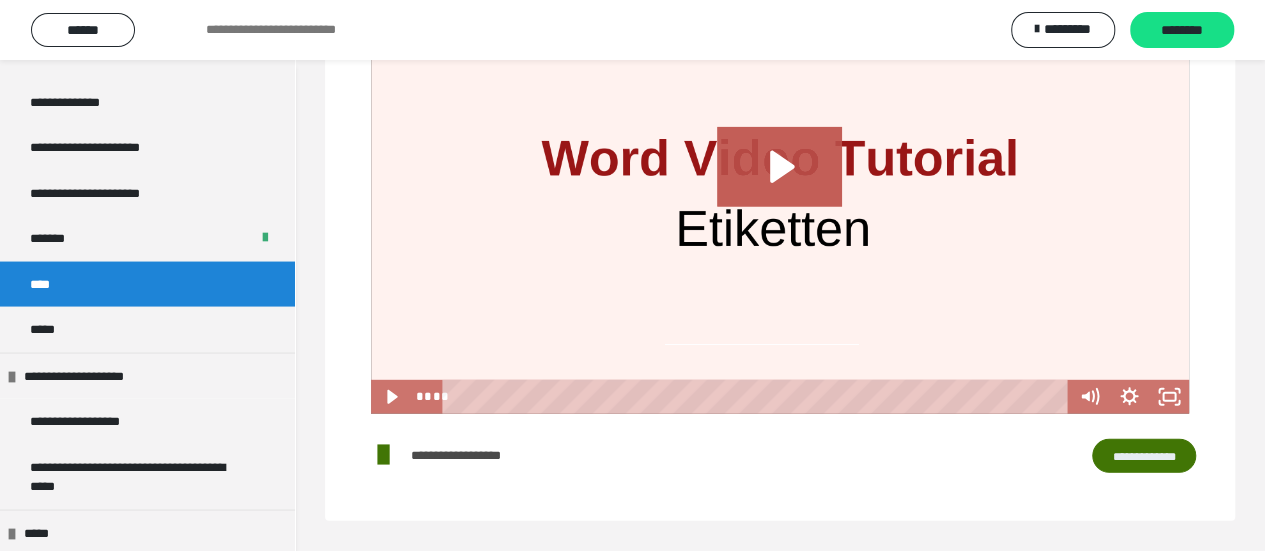 click on "**********" at bounding box center [1144, 455] 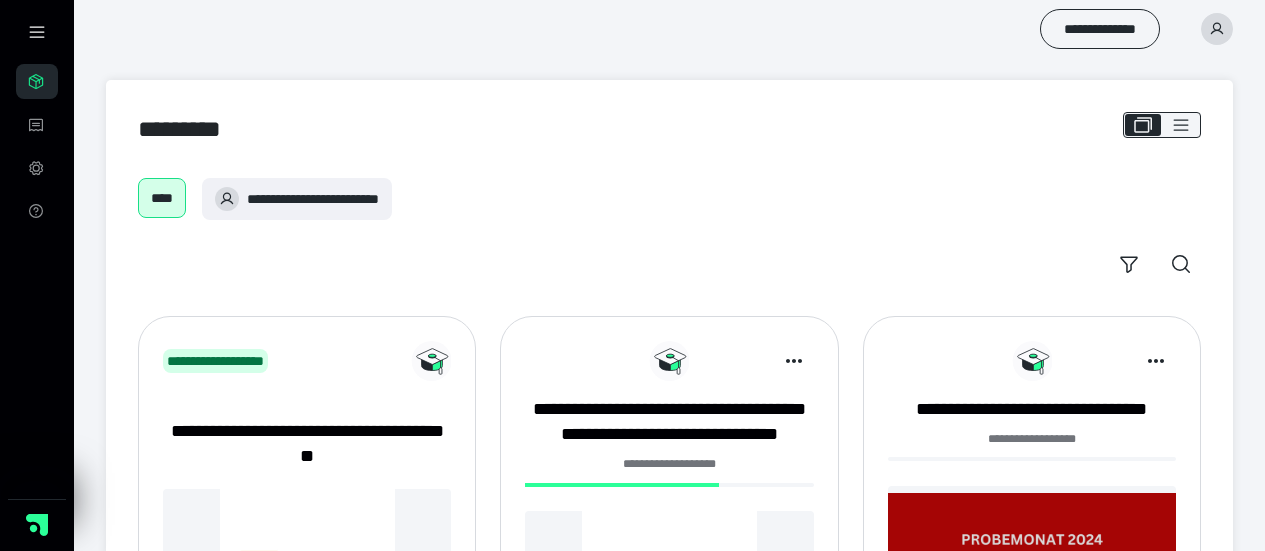 scroll, scrollTop: 0, scrollLeft: 0, axis: both 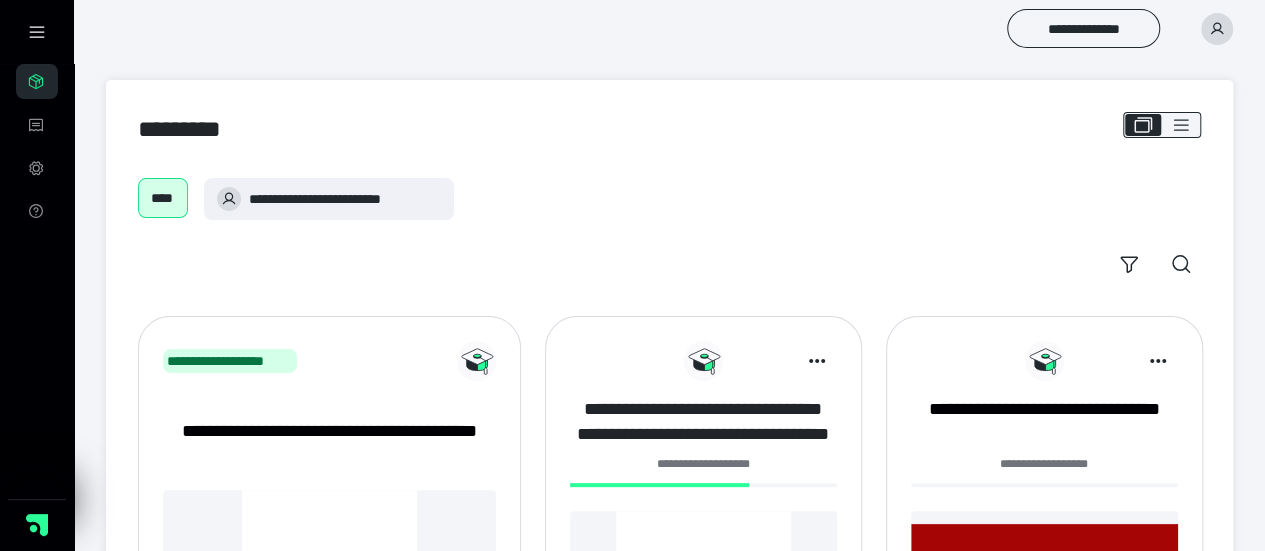 click on "**********" at bounding box center (703, 422) 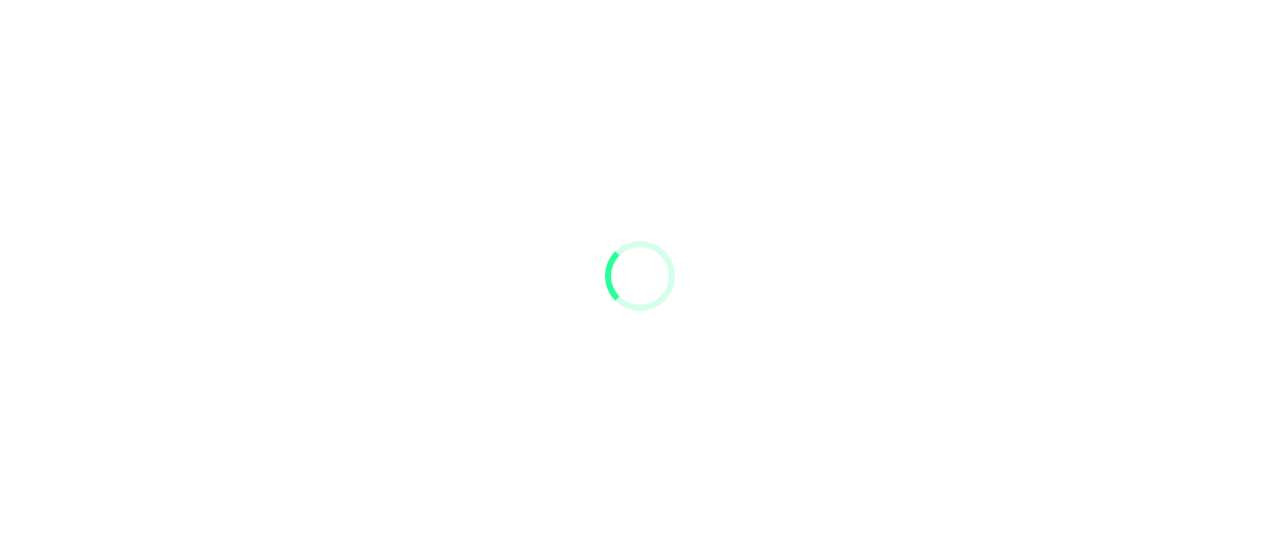 scroll, scrollTop: 0, scrollLeft: 0, axis: both 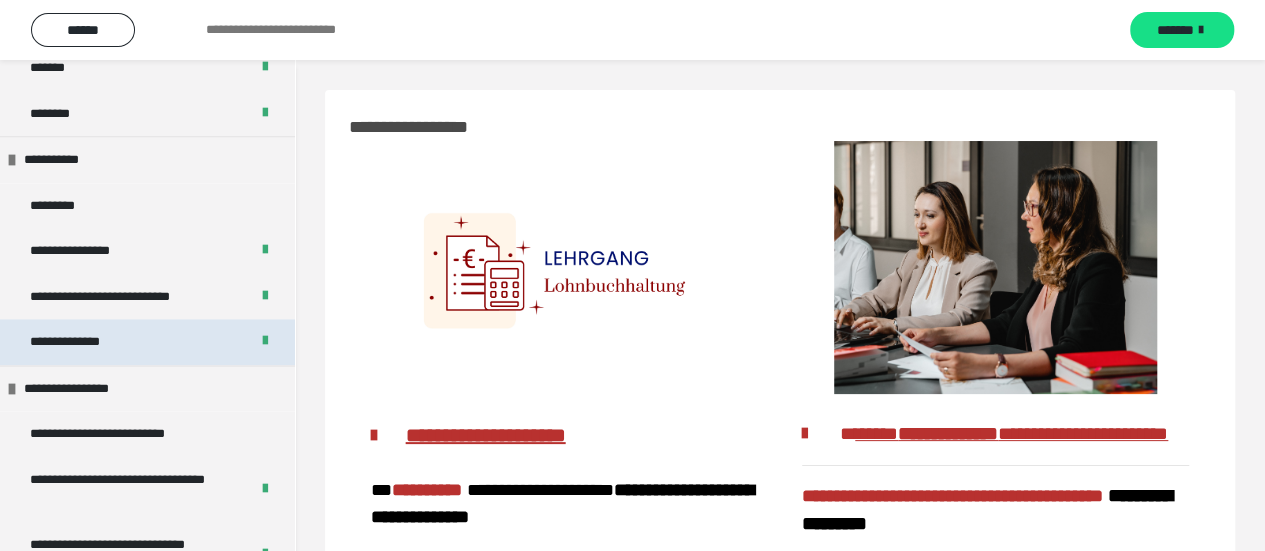 click on "**********" at bounding box center [89, 342] 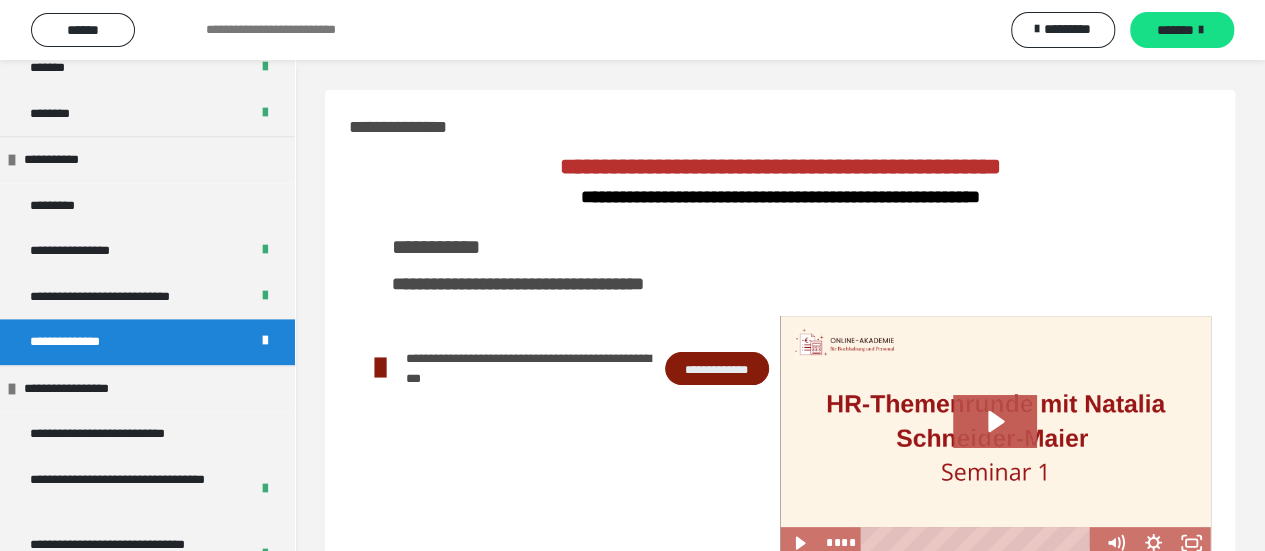 click on "**********" at bounding box center (717, 368) 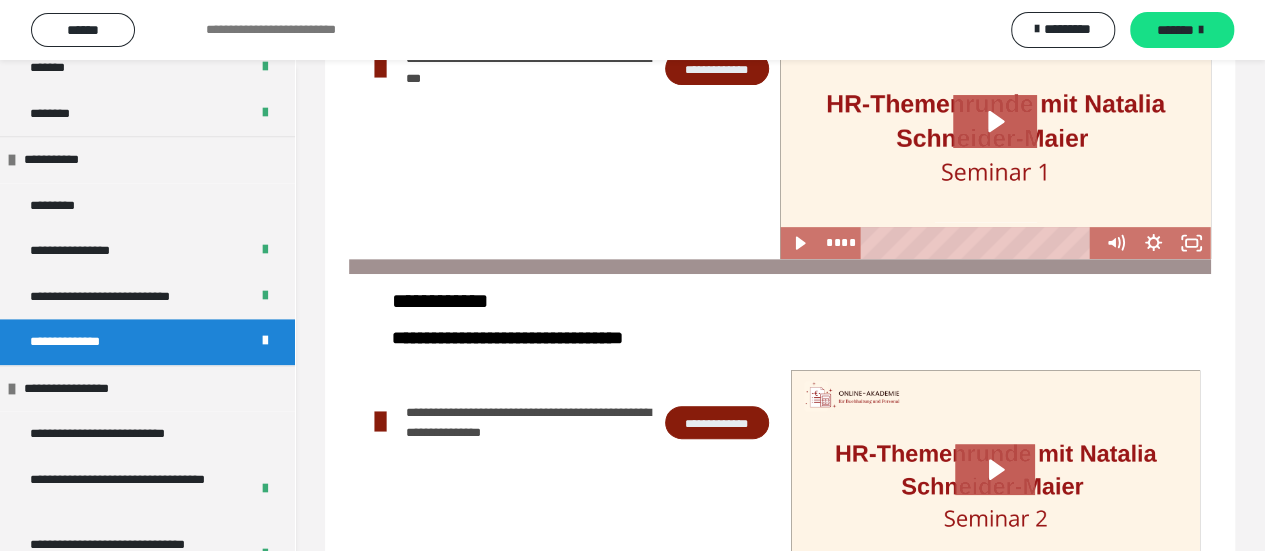 scroll, scrollTop: 500, scrollLeft: 0, axis: vertical 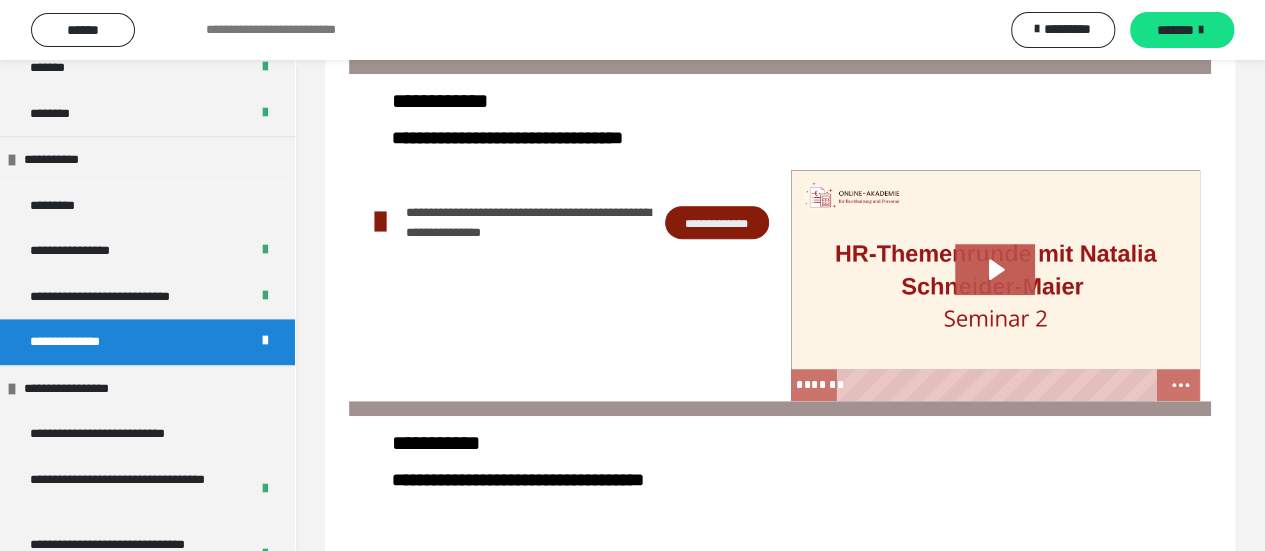 click on "**********" at bounding box center [717, 222] 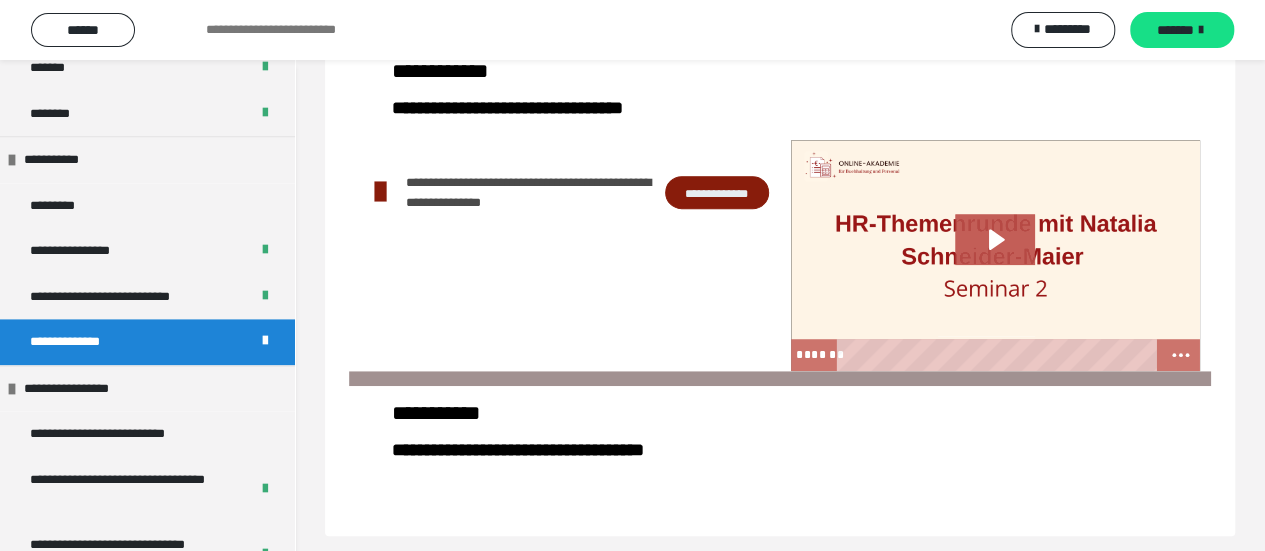 scroll, scrollTop: 546, scrollLeft: 0, axis: vertical 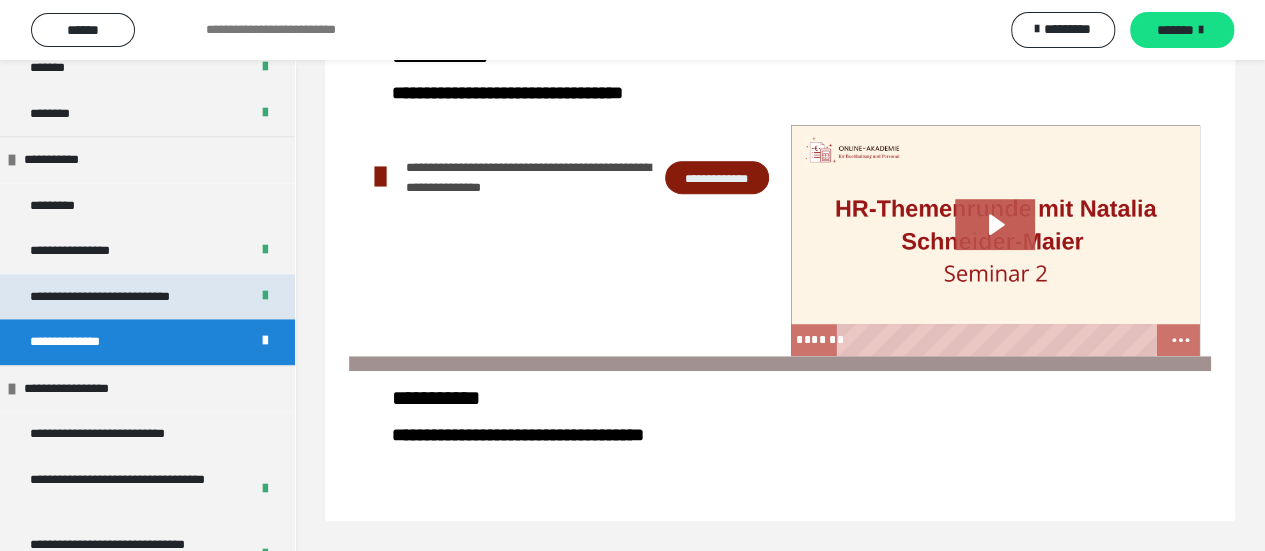 click on "**********" at bounding box center [128, 297] 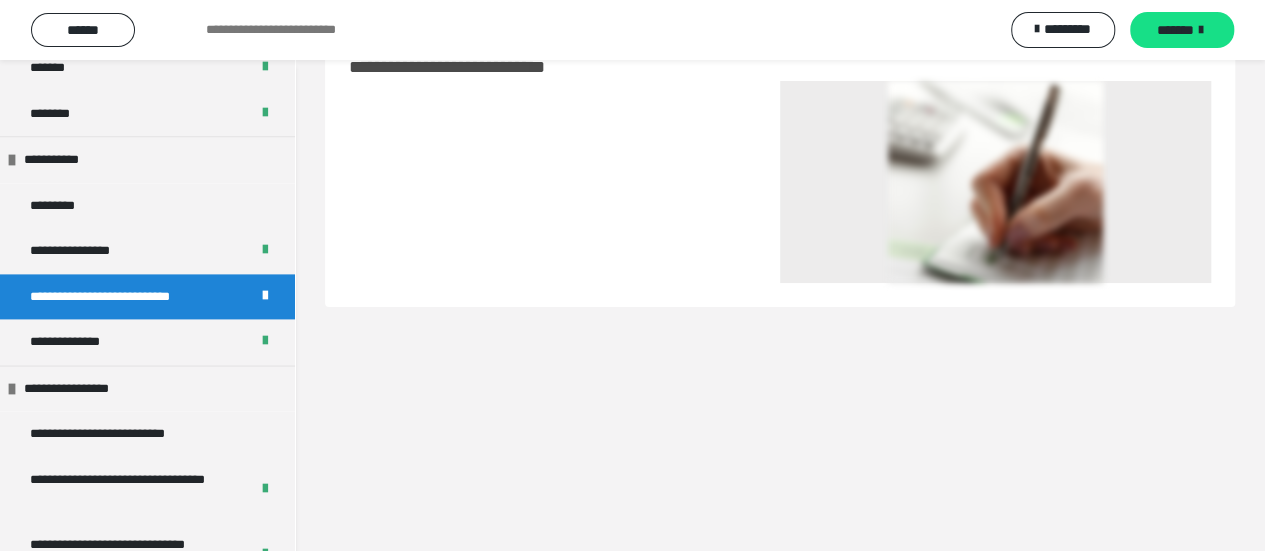 scroll, scrollTop: 144, scrollLeft: 0, axis: vertical 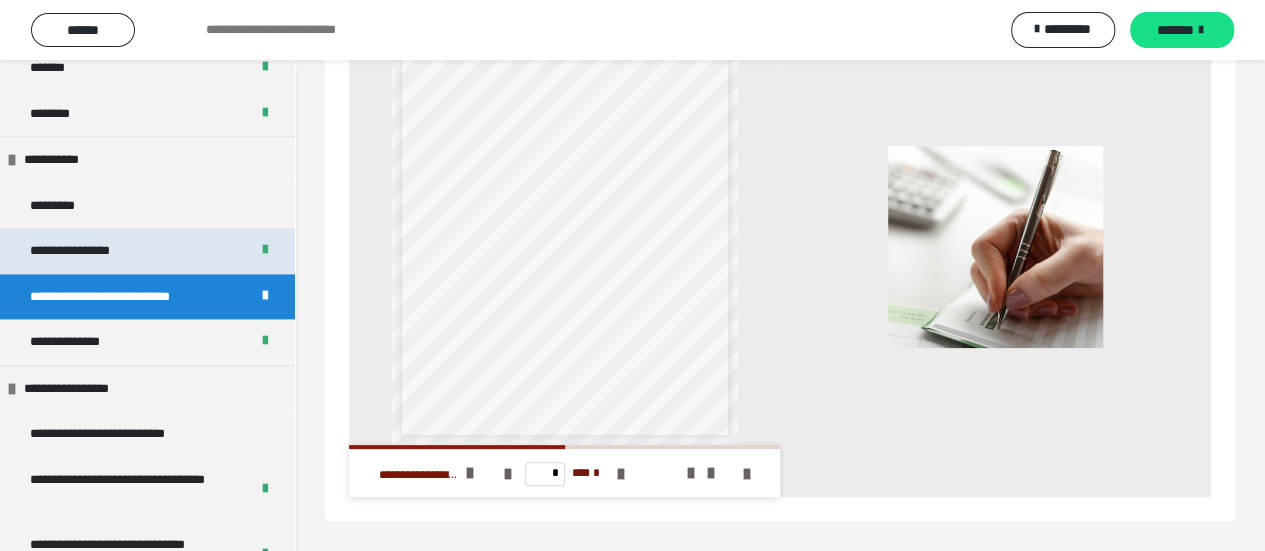 click on "**********" at bounding box center (95, 251) 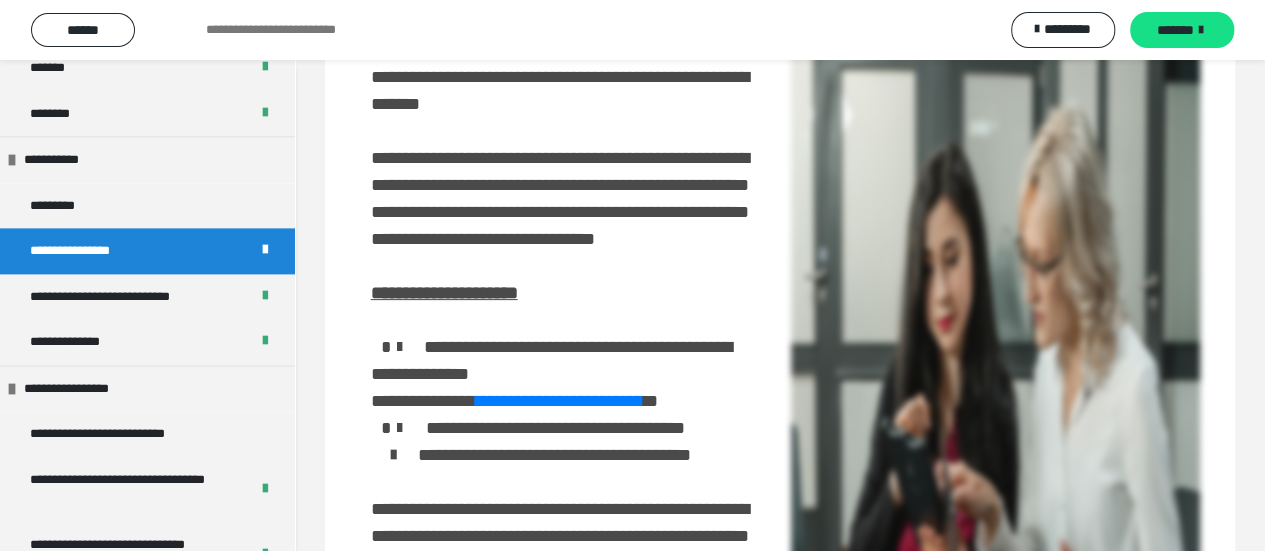 scroll, scrollTop: 546, scrollLeft: 0, axis: vertical 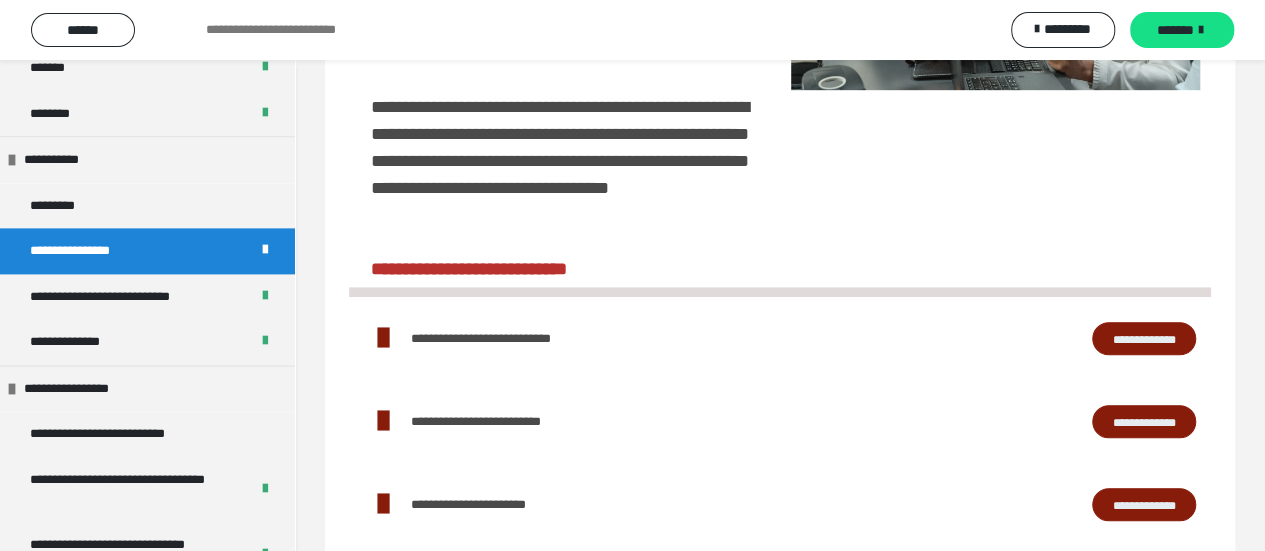 click on "**********" at bounding box center (1144, 338) 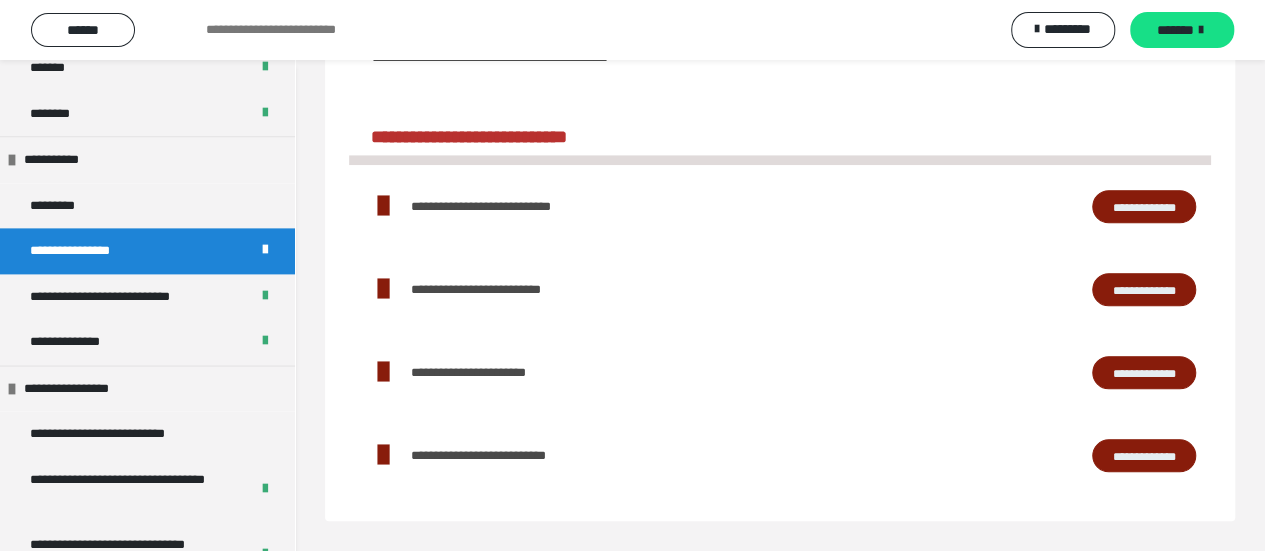 scroll, scrollTop: 746, scrollLeft: 0, axis: vertical 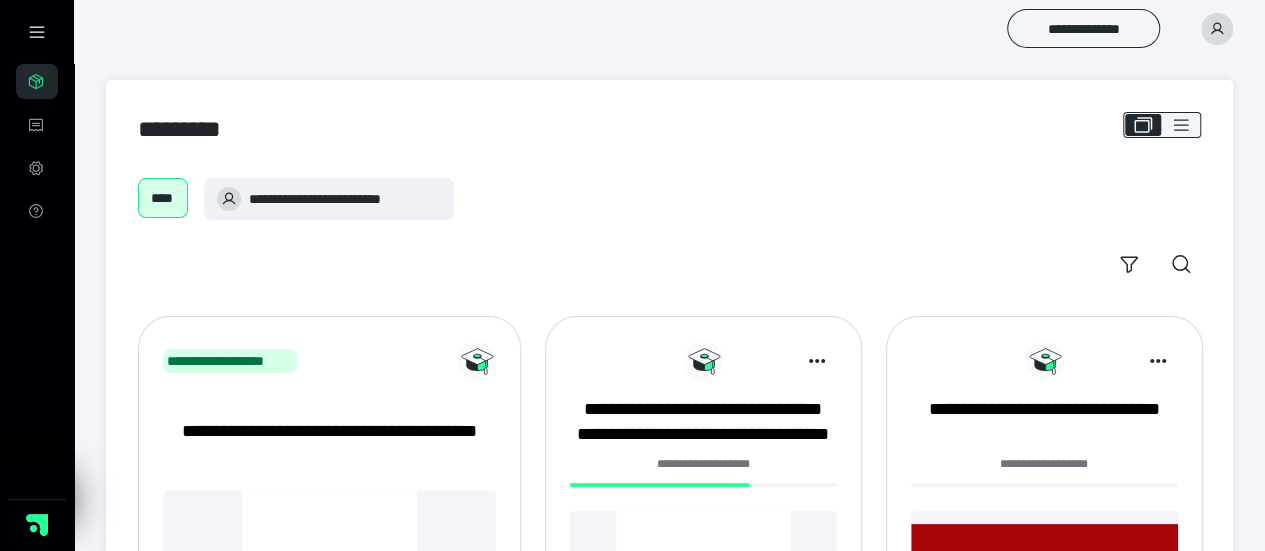 click on "**********" at bounding box center [703, 533] 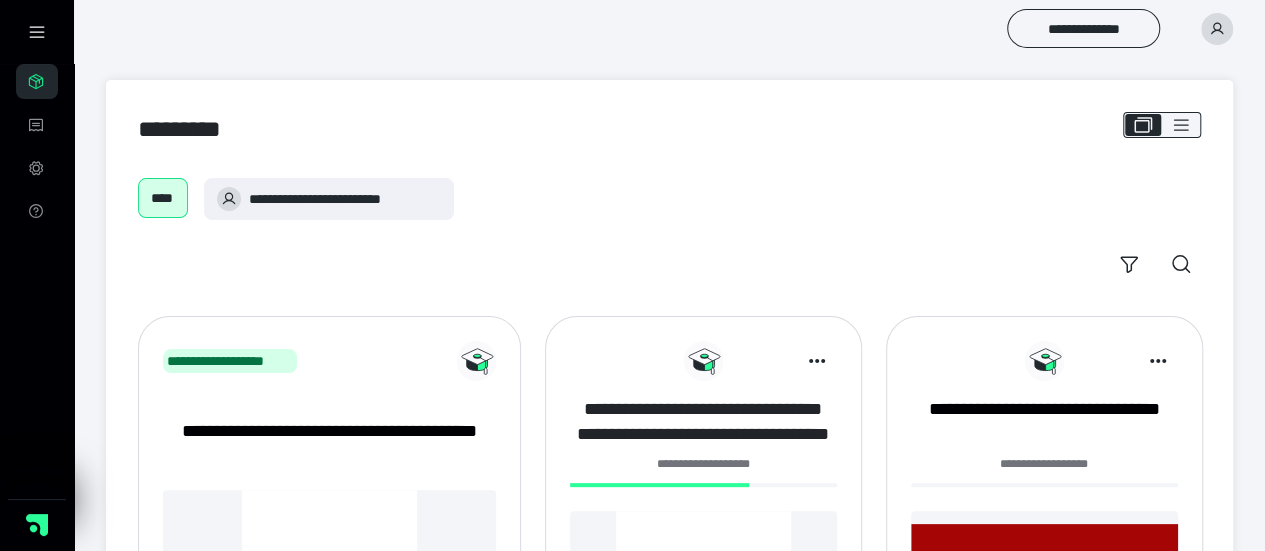 click on "**********" at bounding box center [703, 422] 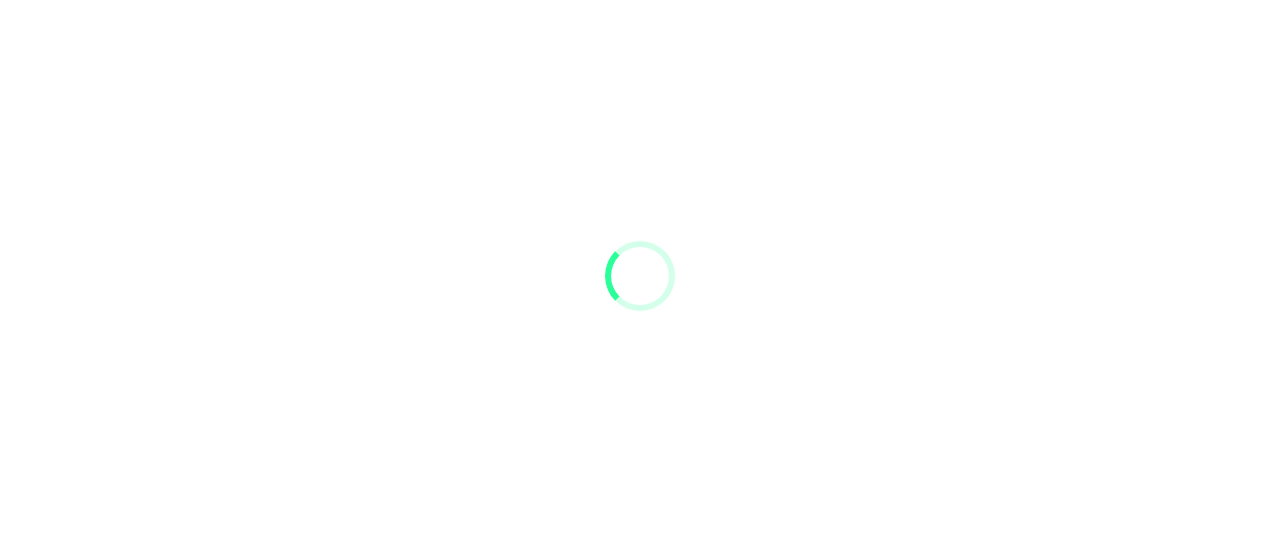 scroll, scrollTop: 0, scrollLeft: 0, axis: both 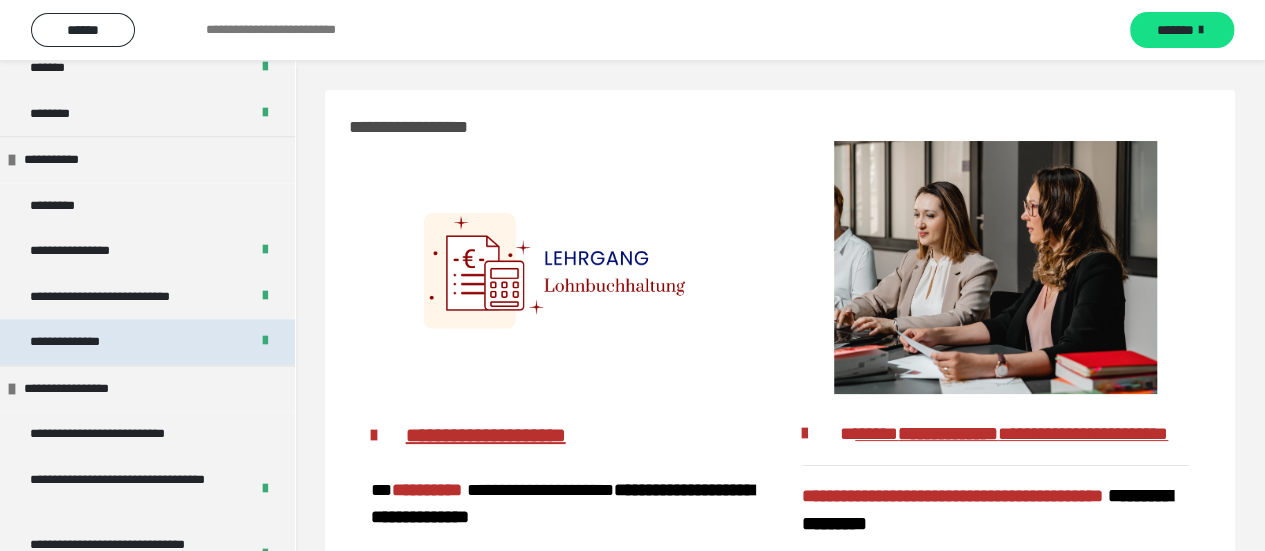 click on "**********" at bounding box center (89, 342) 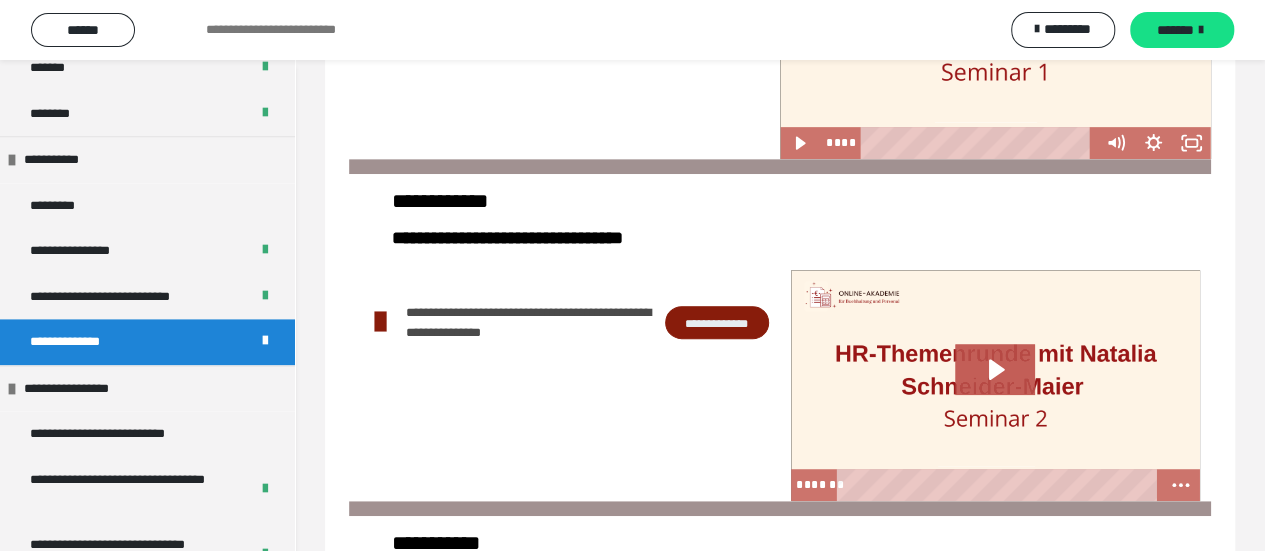 scroll, scrollTop: 546, scrollLeft: 0, axis: vertical 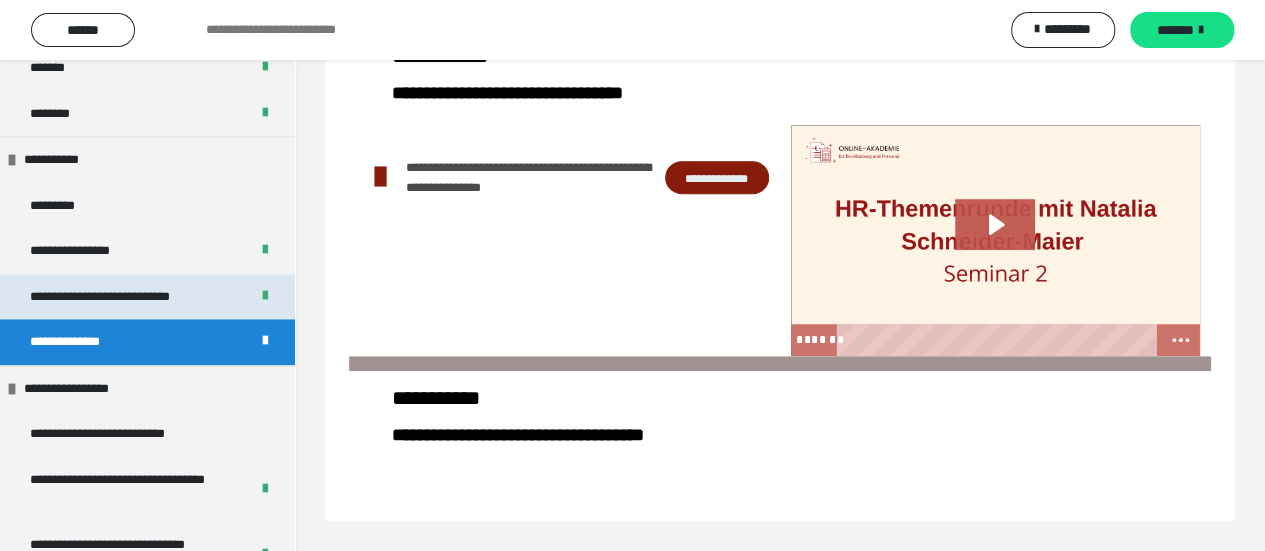 click on "**********" at bounding box center [128, 297] 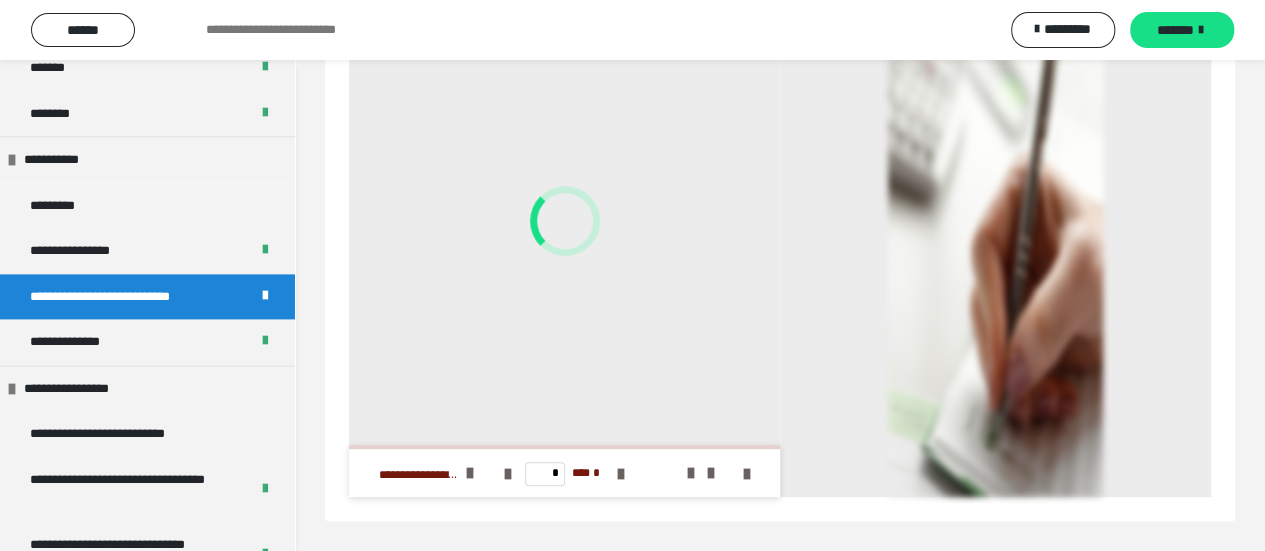 scroll, scrollTop: 144, scrollLeft: 0, axis: vertical 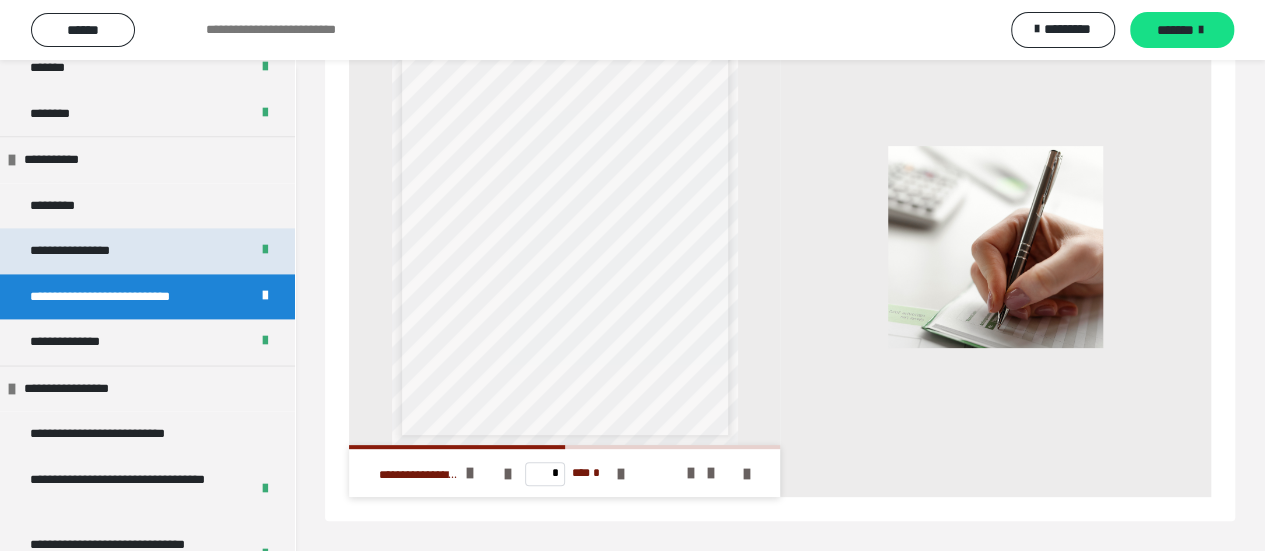 click on "**********" at bounding box center [95, 251] 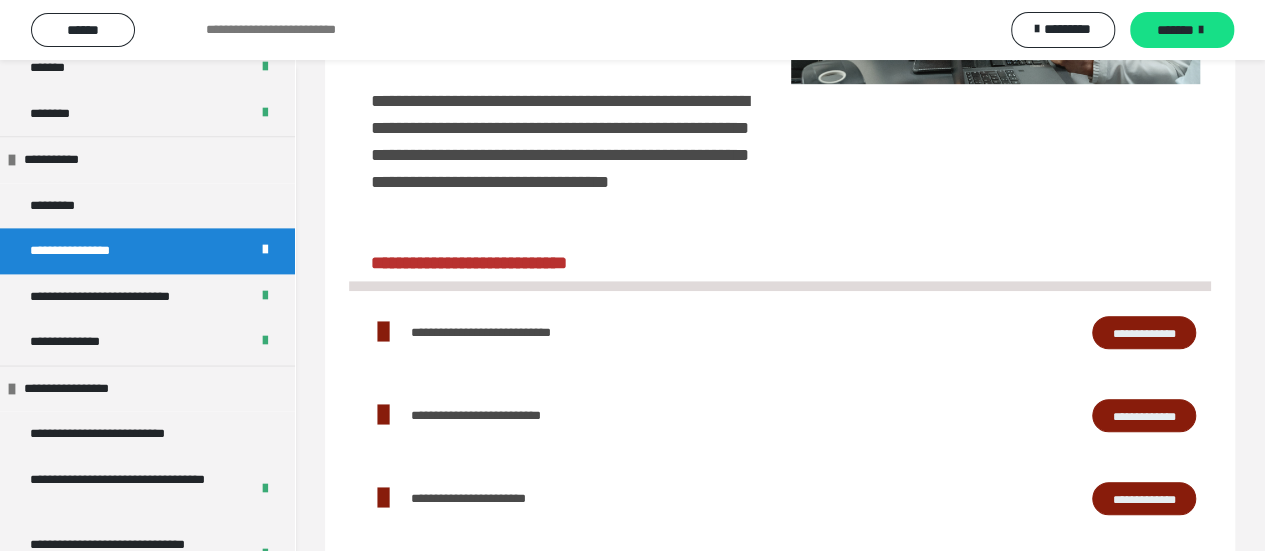 scroll, scrollTop: 758, scrollLeft: 0, axis: vertical 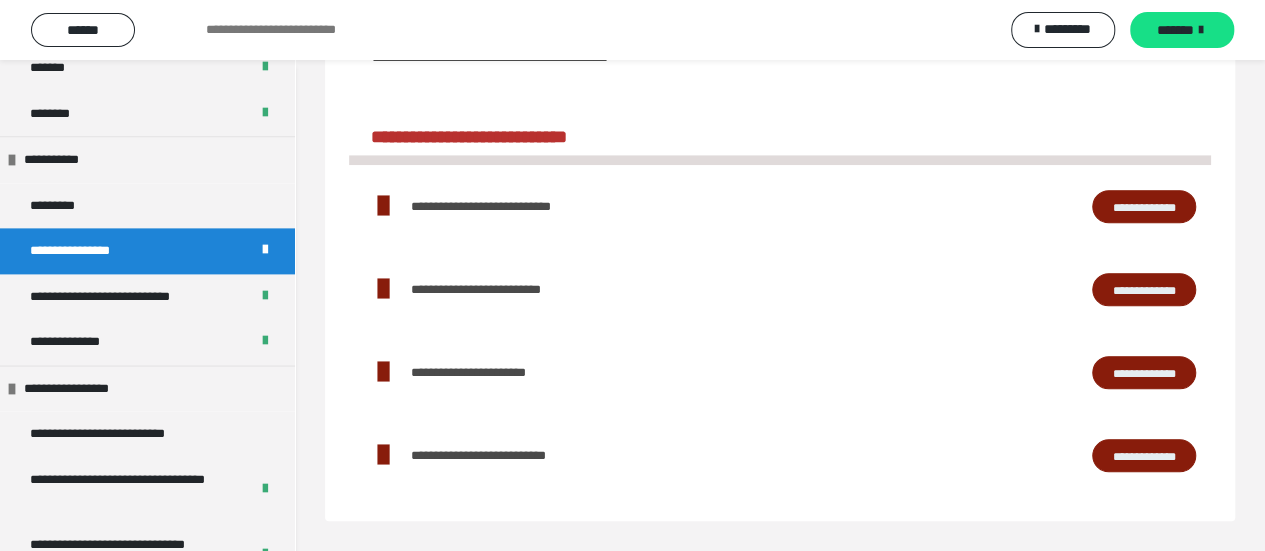 click on "**********" at bounding box center [1144, 455] 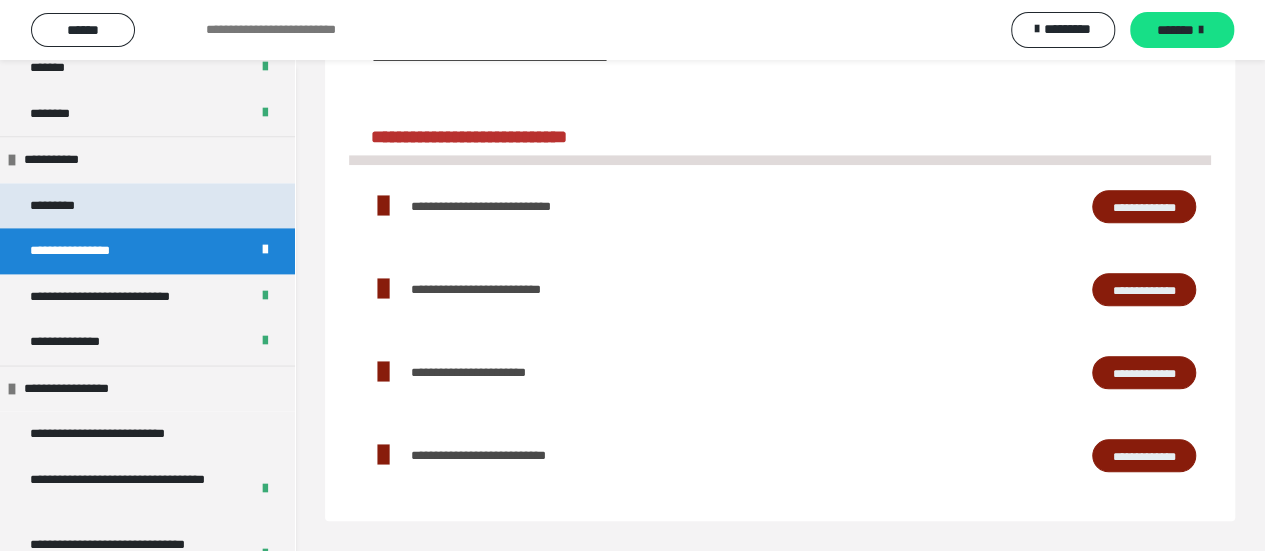 click on "*********" at bounding box center (65, 206) 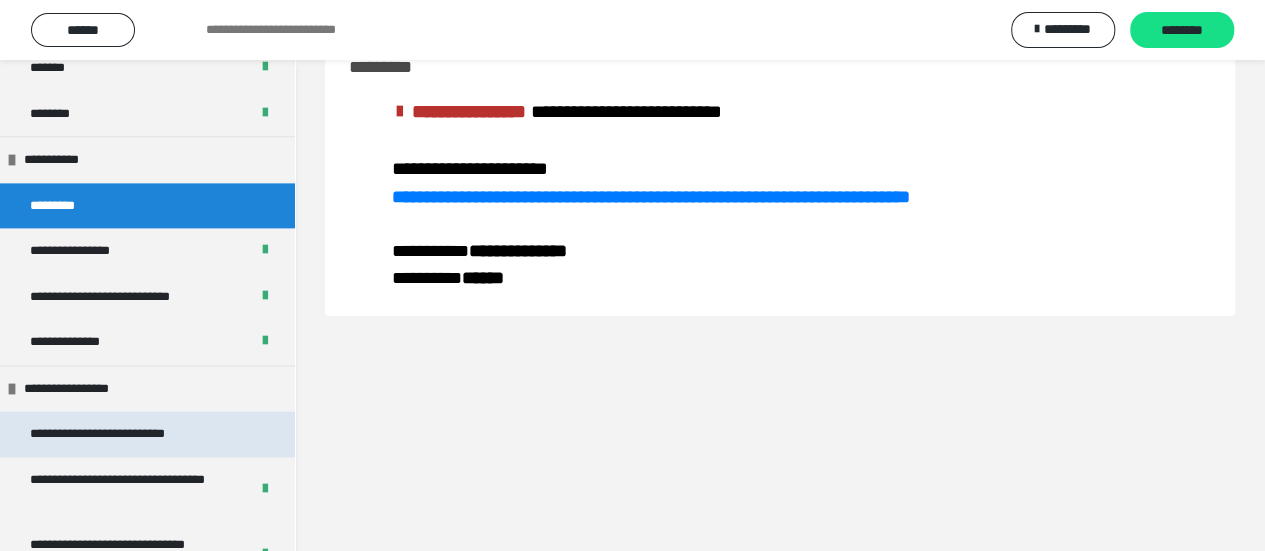 scroll, scrollTop: 60, scrollLeft: 0, axis: vertical 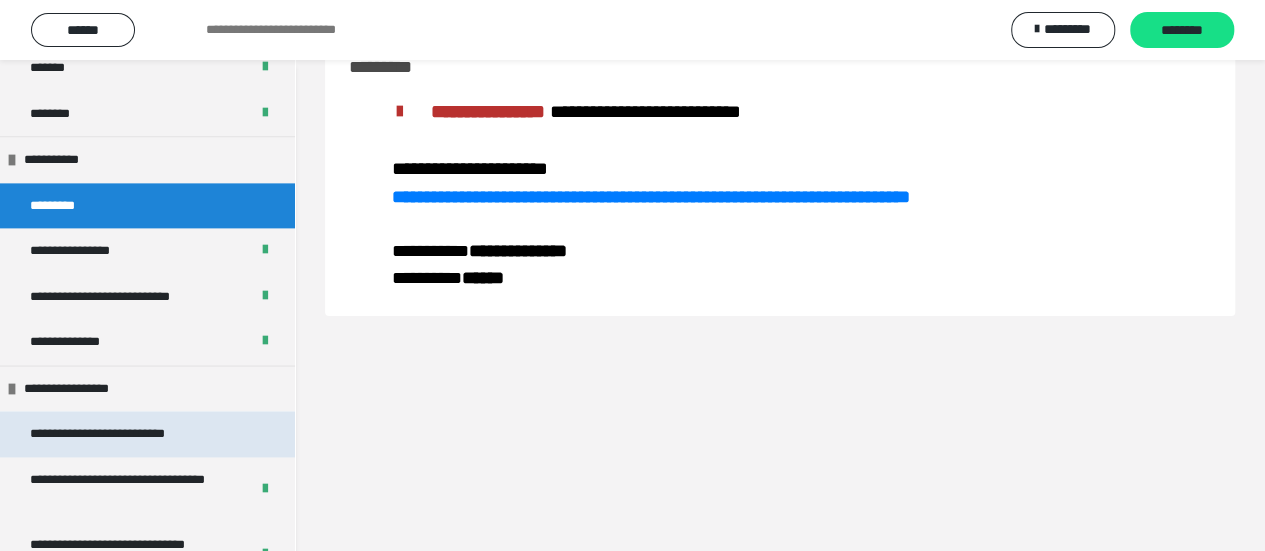 click on "**********" at bounding box center (129, 434) 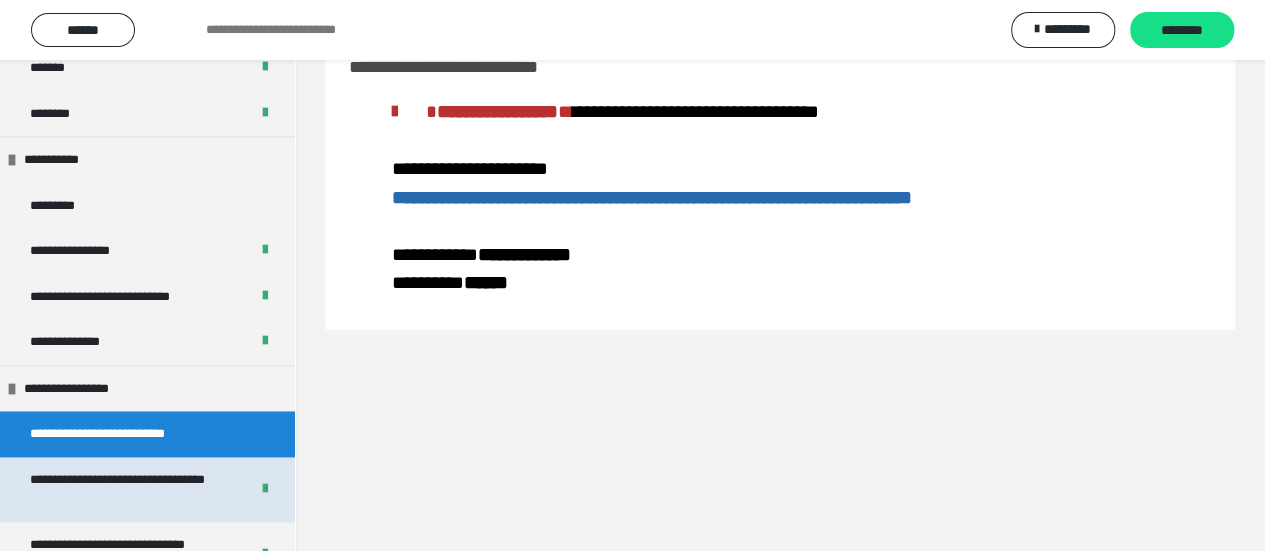 click on "**********" at bounding box center [124, 489] 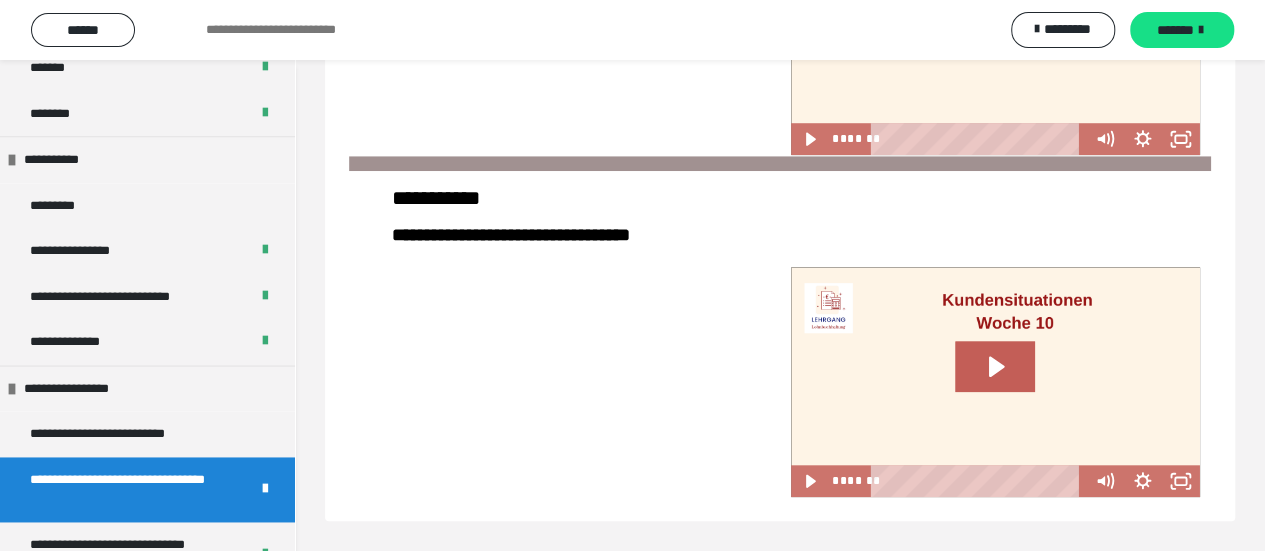 scroll, scrollTop: 708, scrollLeft: 0, axis: vertical 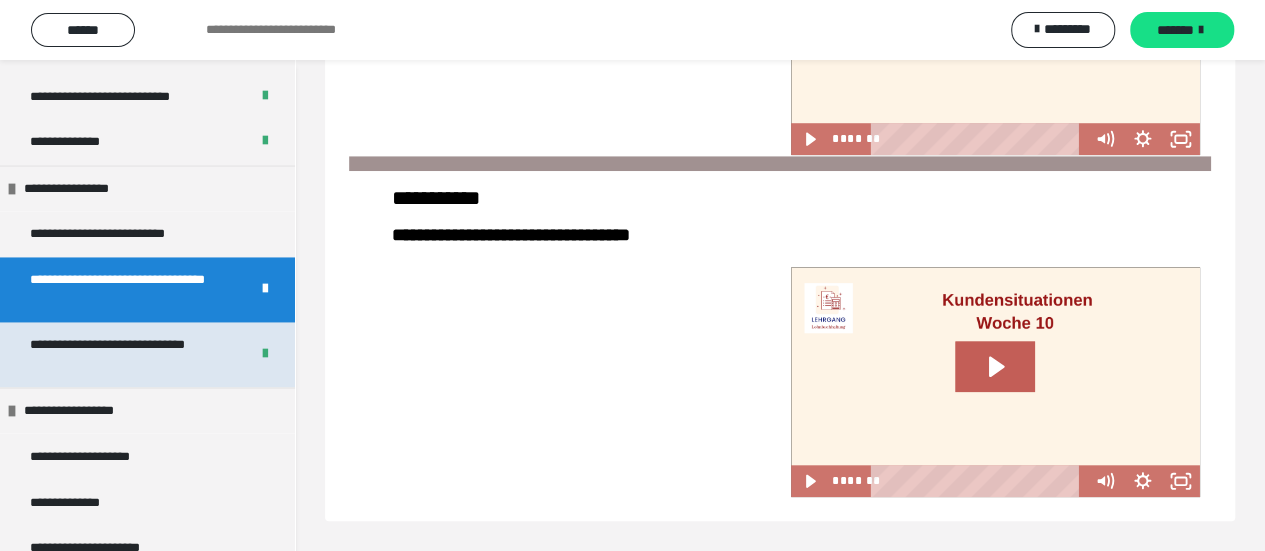 click on "**********" at bounding box center (124, 354) 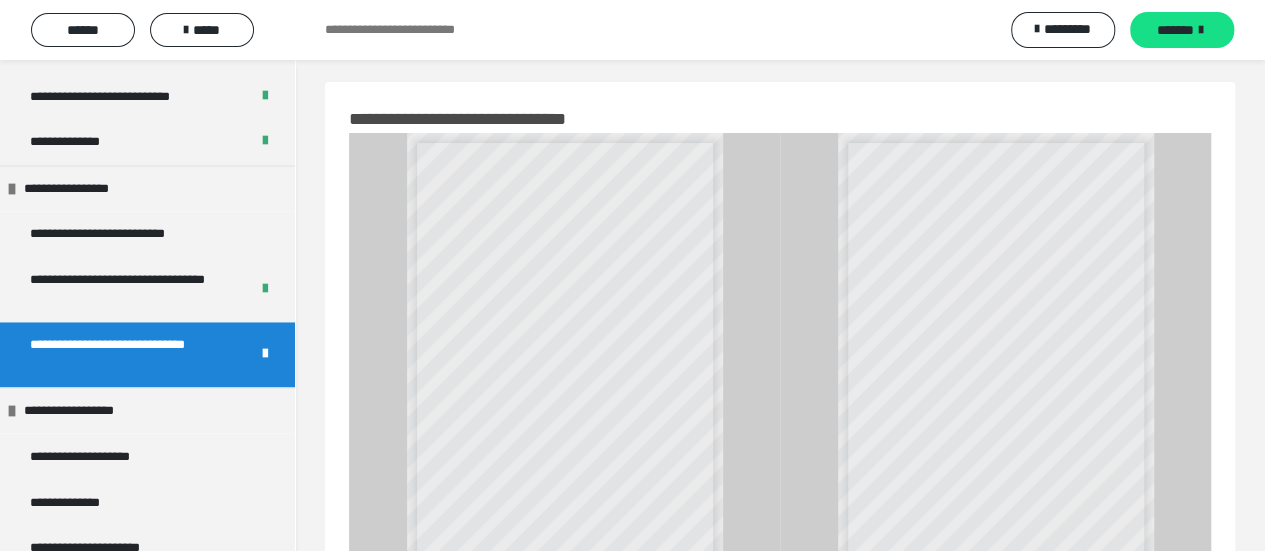 scroll, scrollTop: 108, scrollLeft: 0, axis: vertical 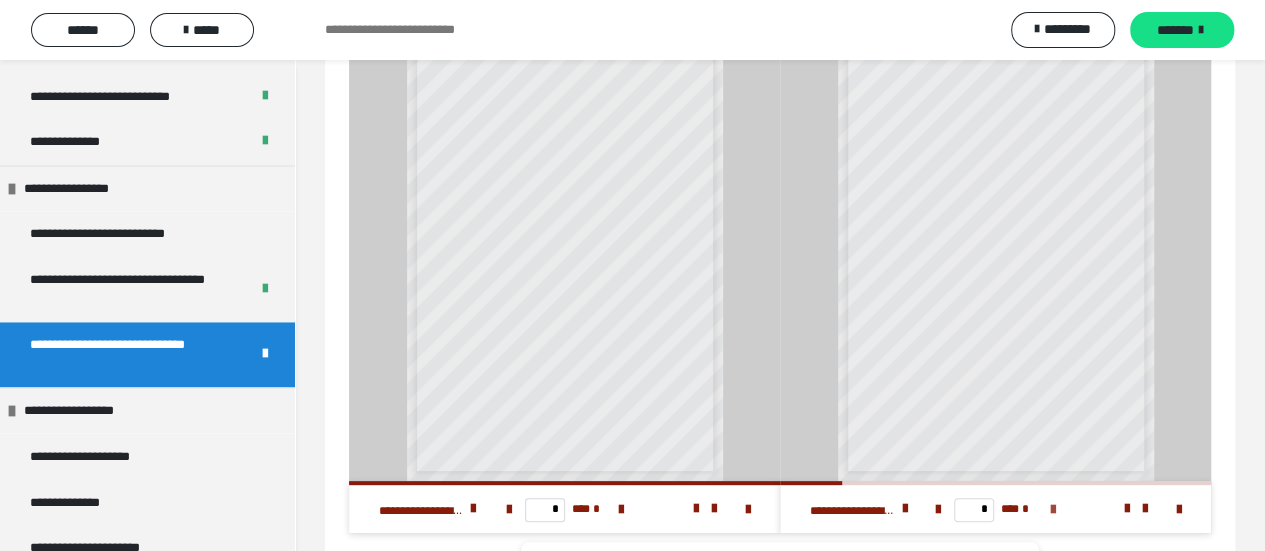 click at bounding box center [1053, 510] 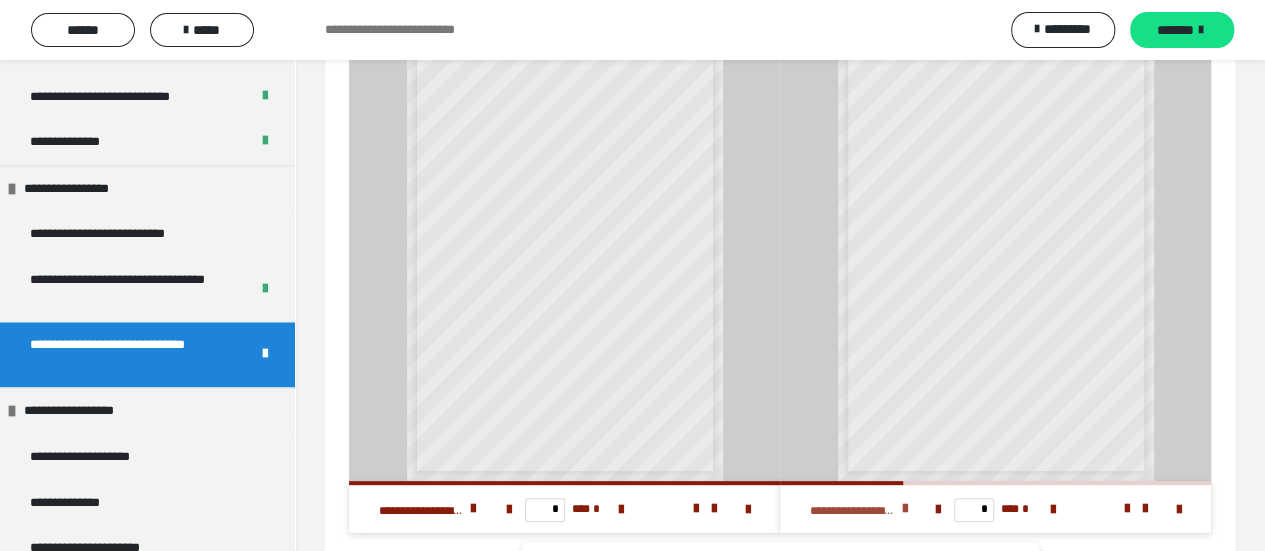 click at bounding box center [904, 509] 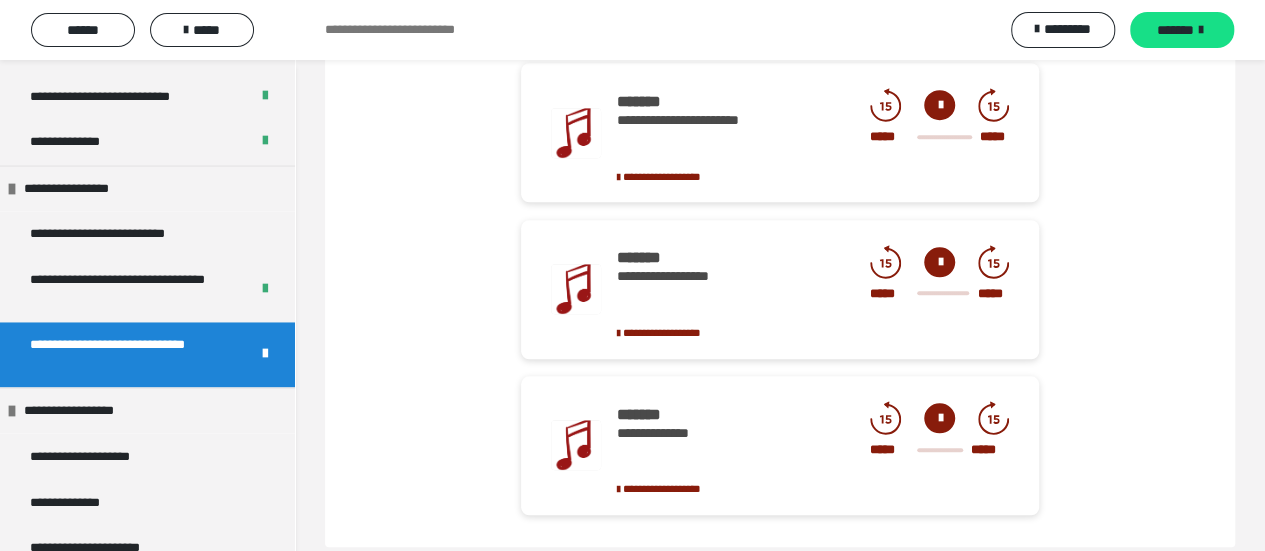scroll, scrollTop: 780, scrollLeft: 0, axis: vertical 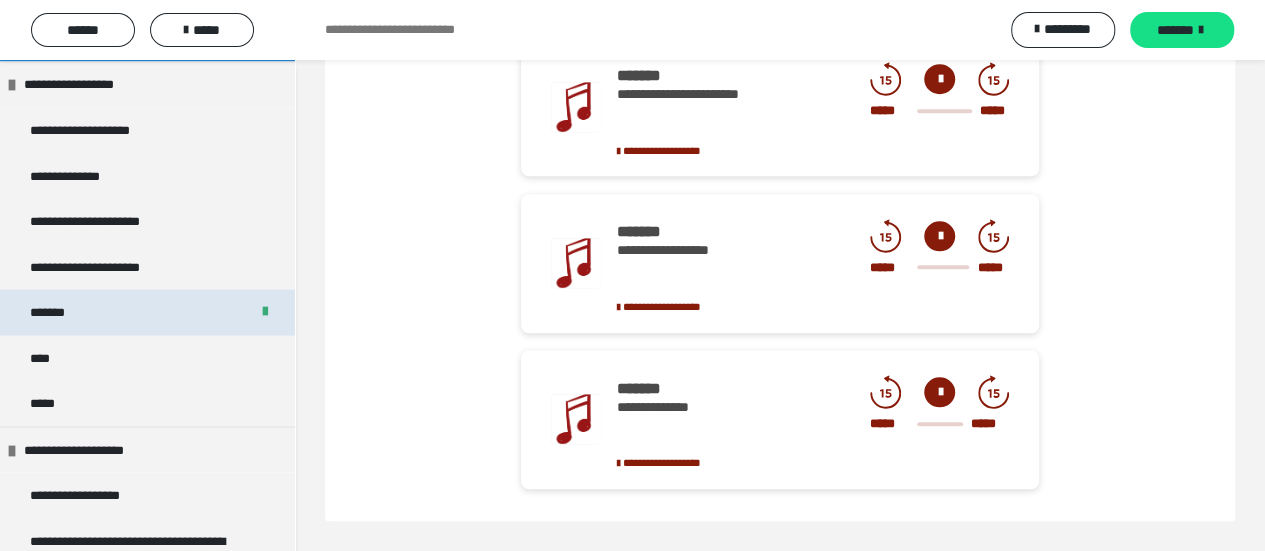 click on "*******" at bounding box center [147, 312] 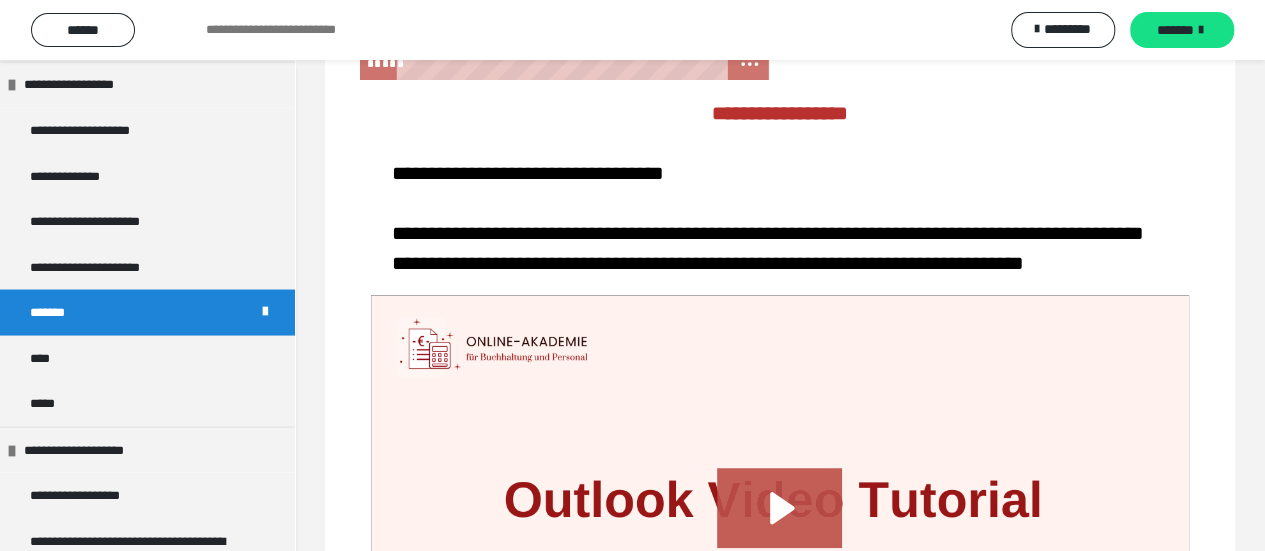 scroll, scrollTop: 682, scrollLeft: 0, axis: vertical 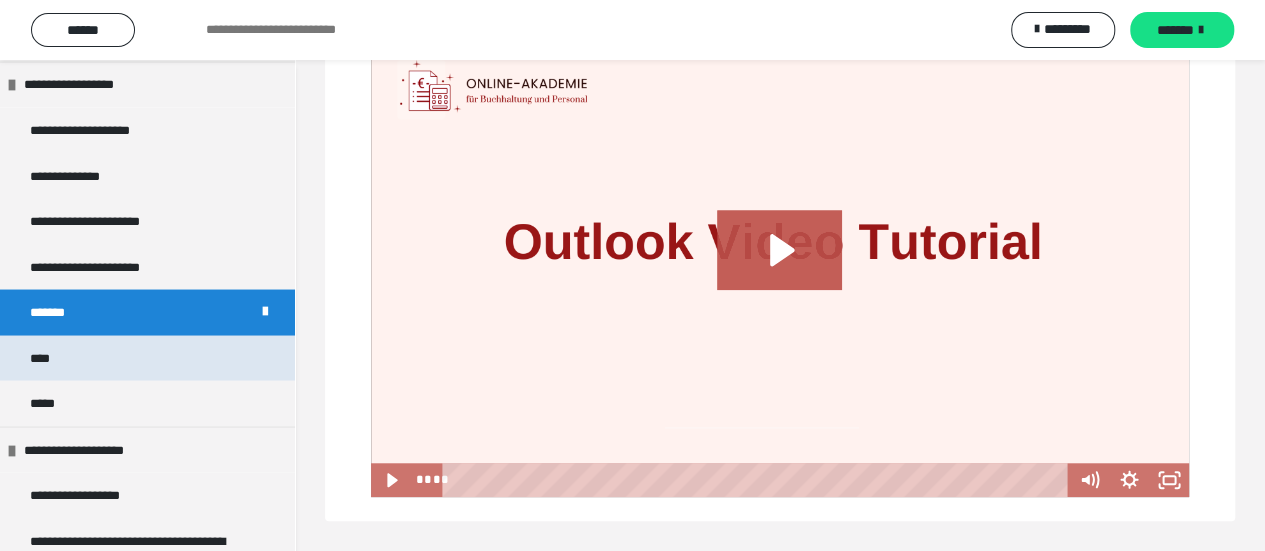 click on "****" at bounding box center (147, 358) 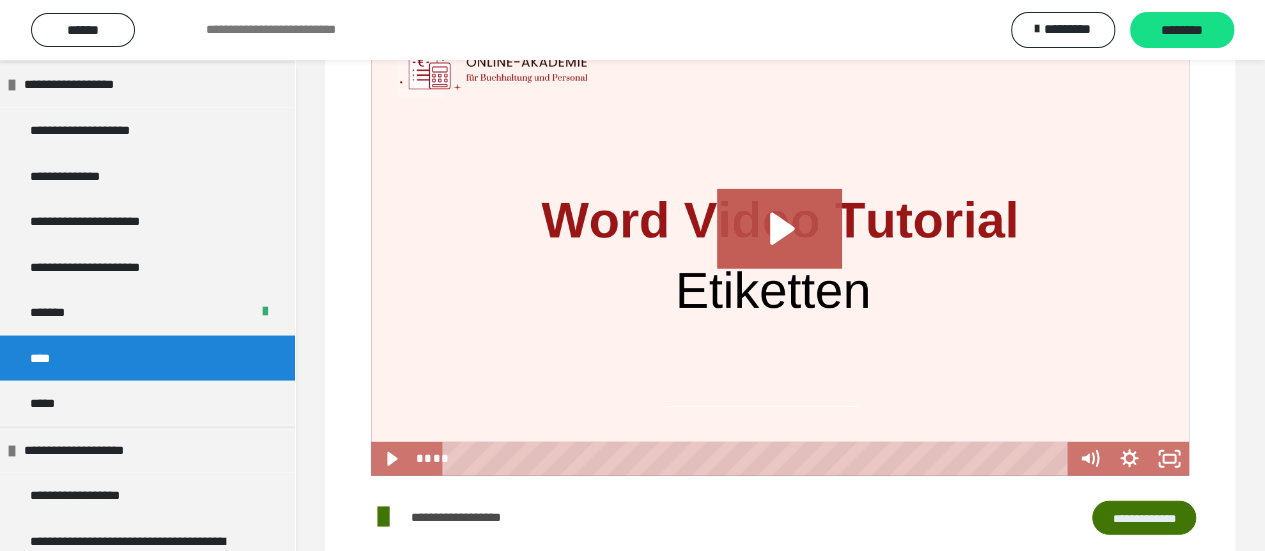 scroll, scrollTop: 2695, scrollLeft: 0, axis: vertical 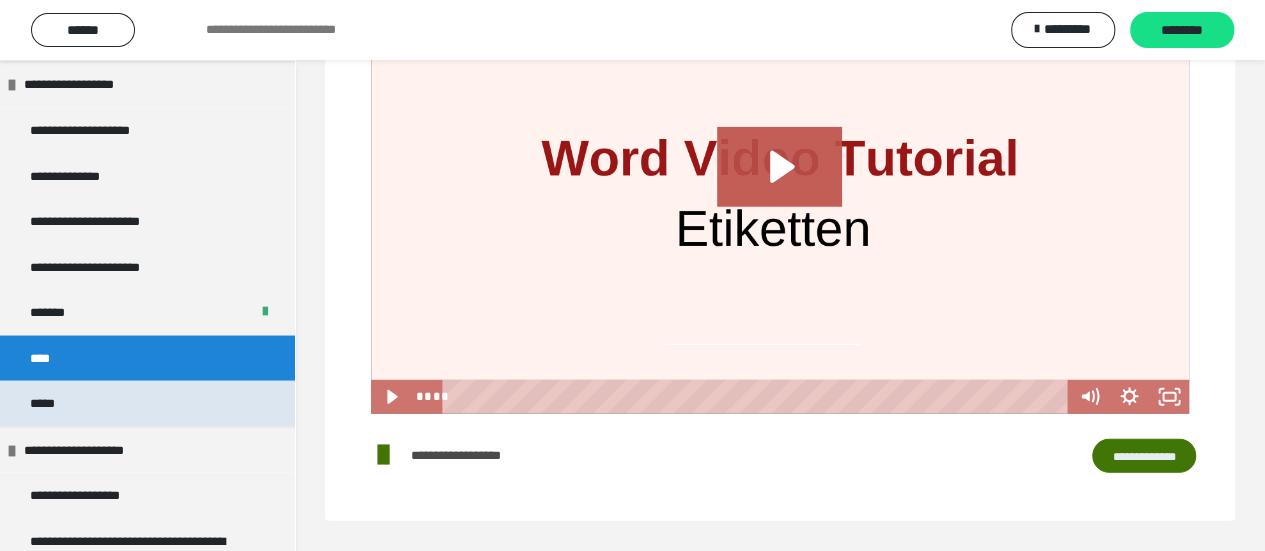 click on "*****" at bounding box center (147, 403) 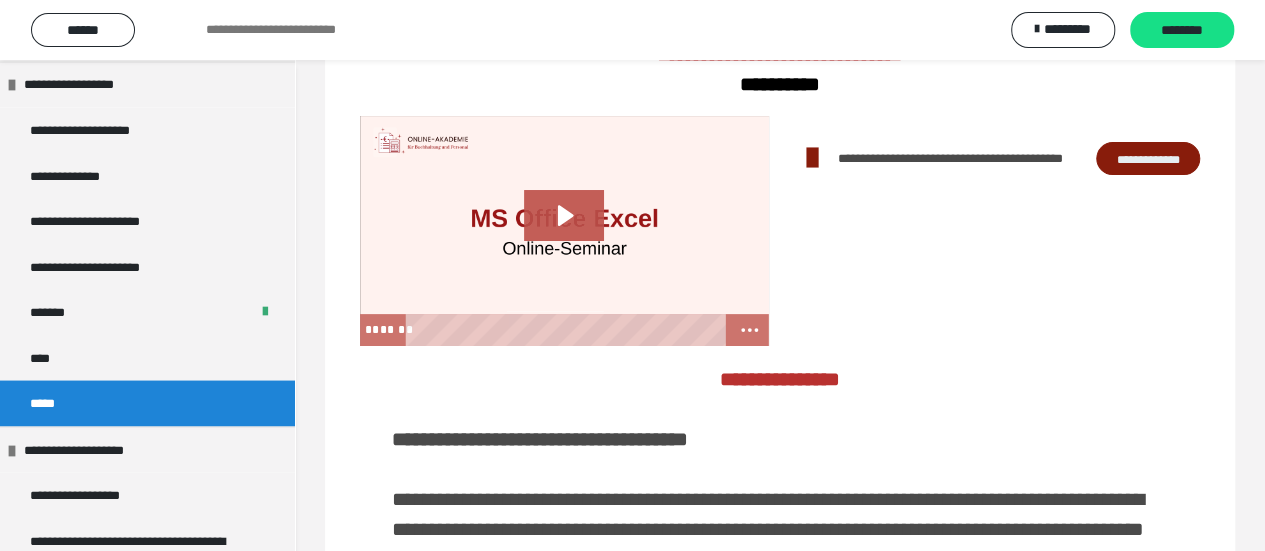 scroll, scrollTop: 73, scrollLeft: 0, axis: vertical 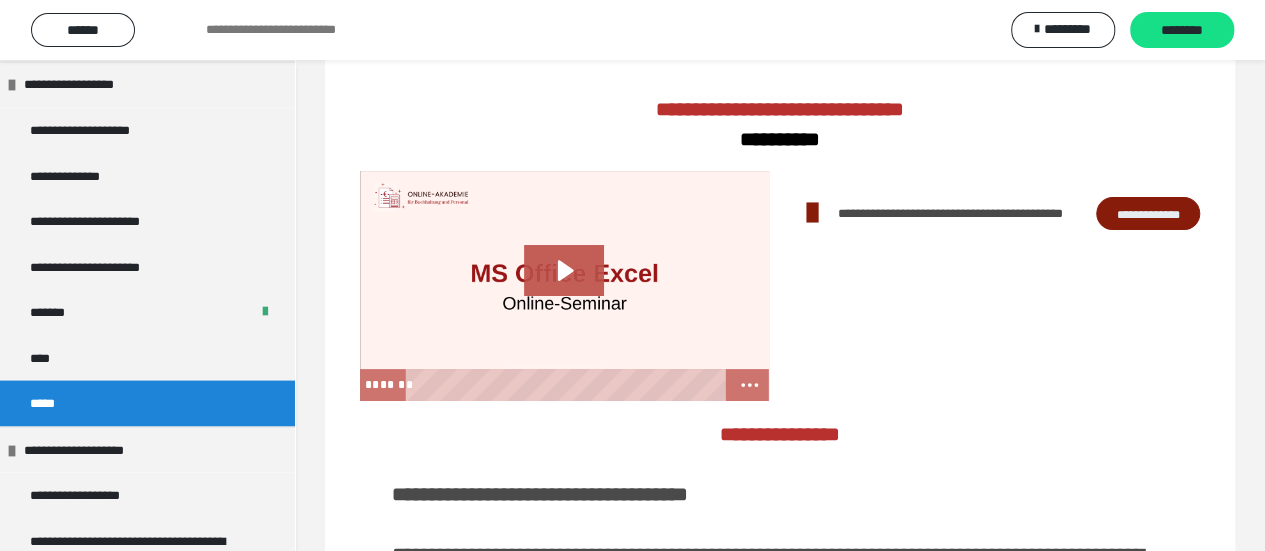 click on "**********" at bounding box center [1148, 213] 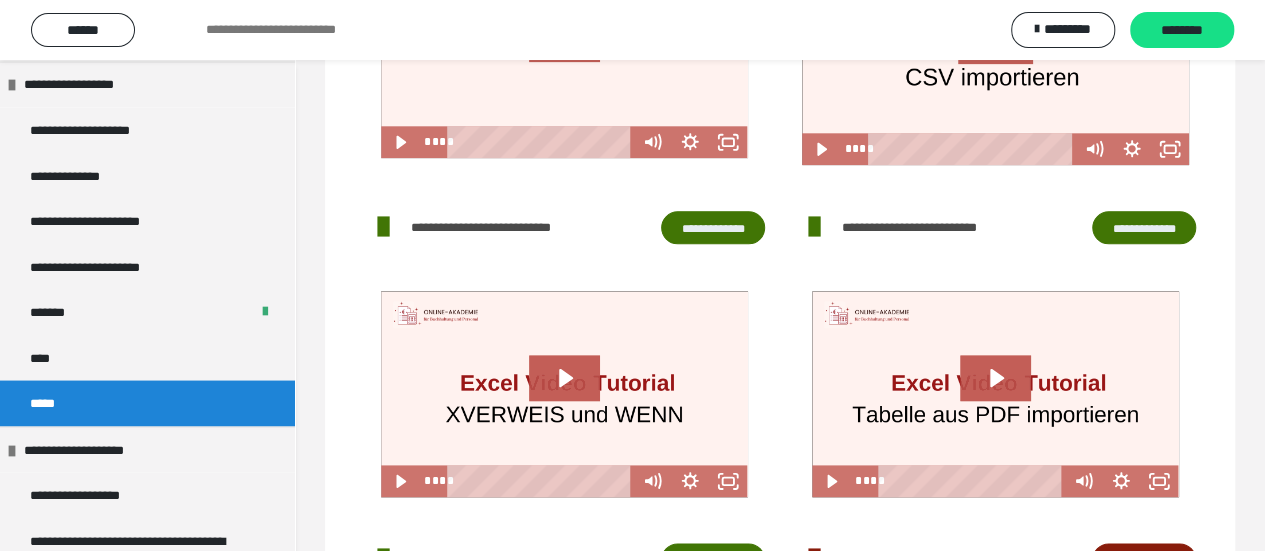 scroll, scrollTop: 1073, scrollLeft: 0, axis: vertical 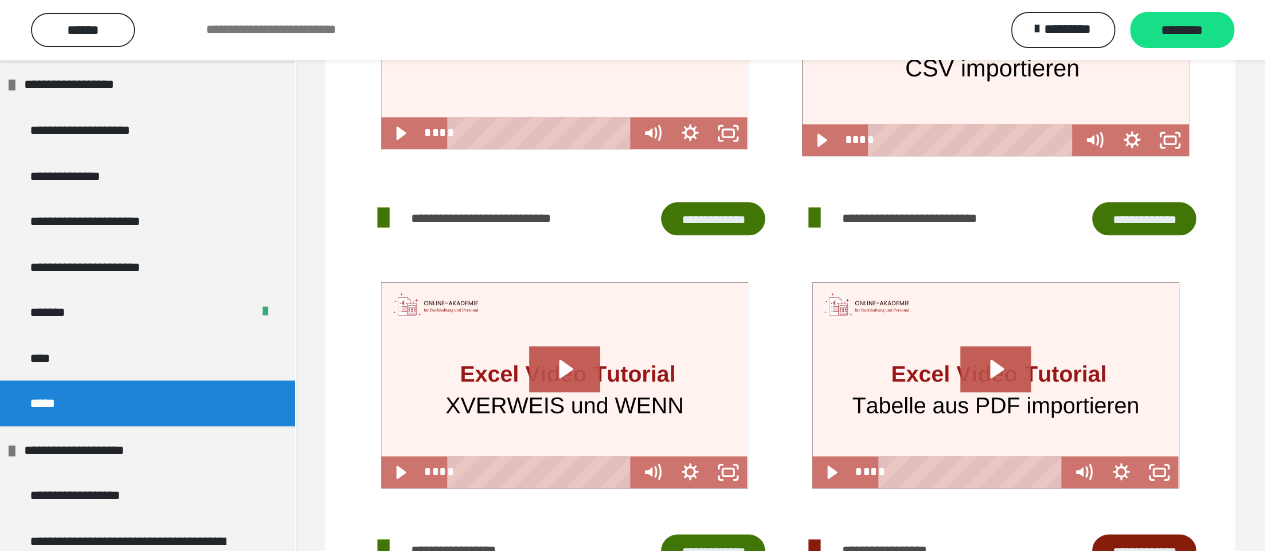 click on "**********" at bounding box center (713, 218) 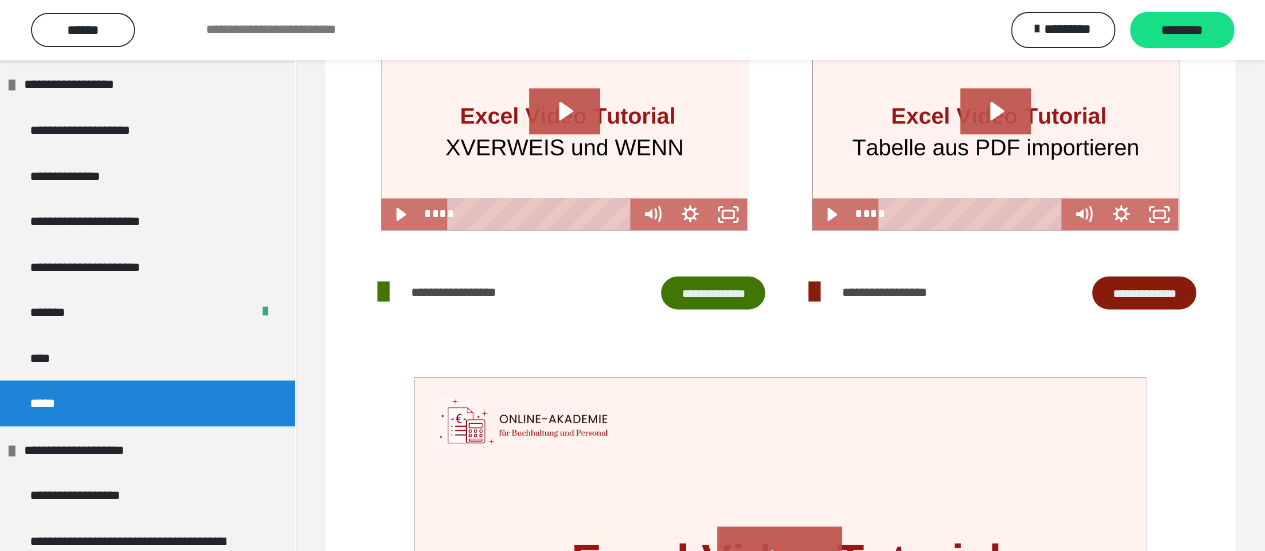 scroll, scrollTop: 1373, scrollLeft: 0, axis: vertical 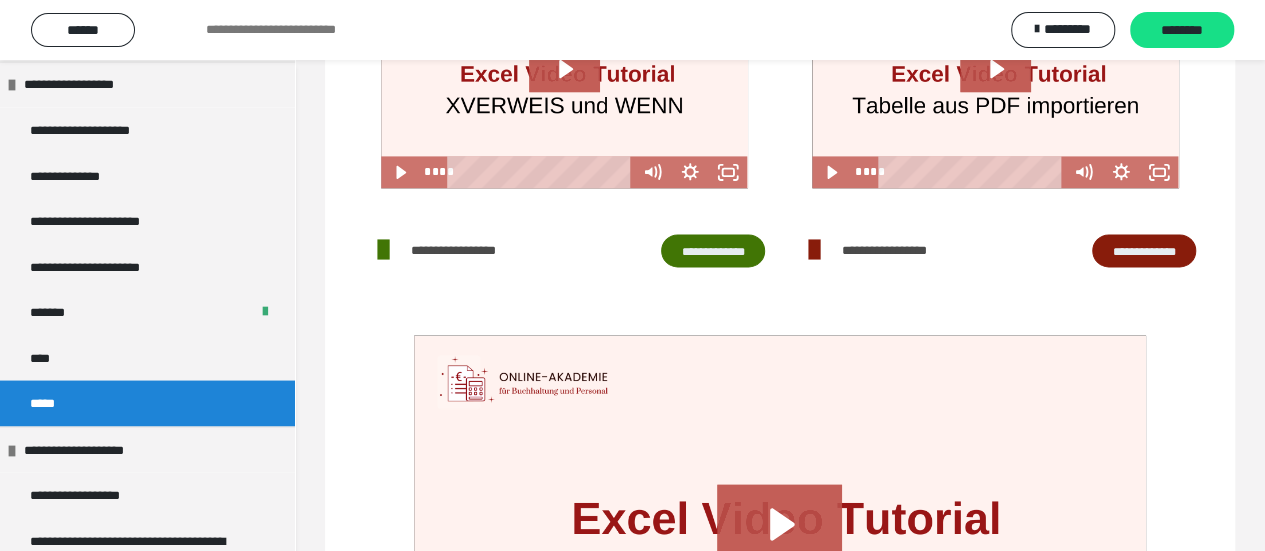 click on "**********" at bounding box center (713, 250) 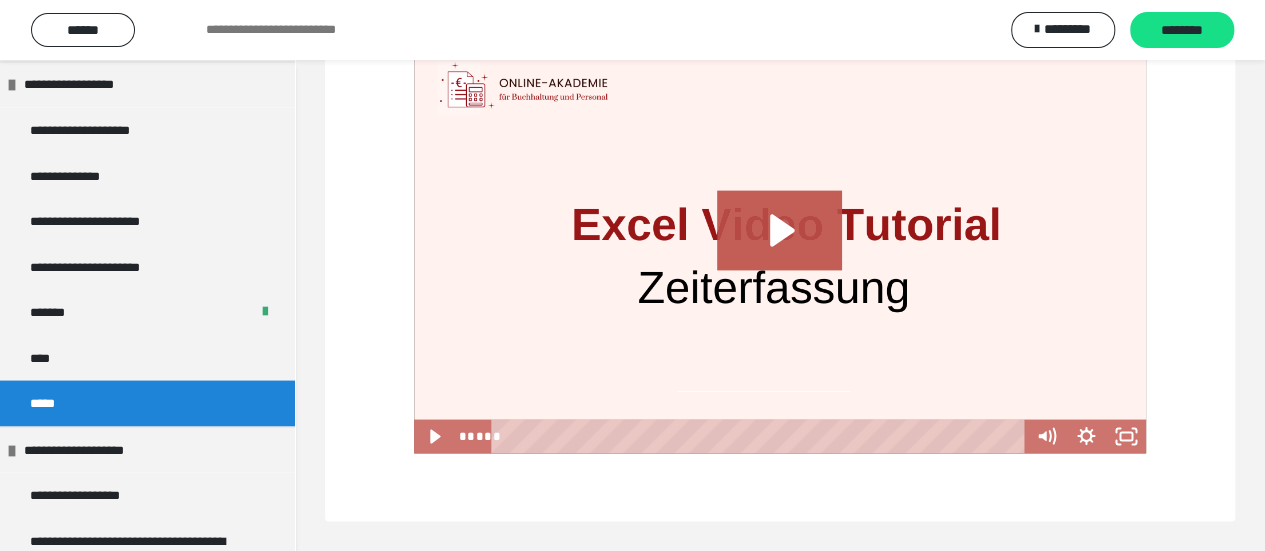 scroll, scrollTop: 1696, scrollLeft: 0, axis: vertical 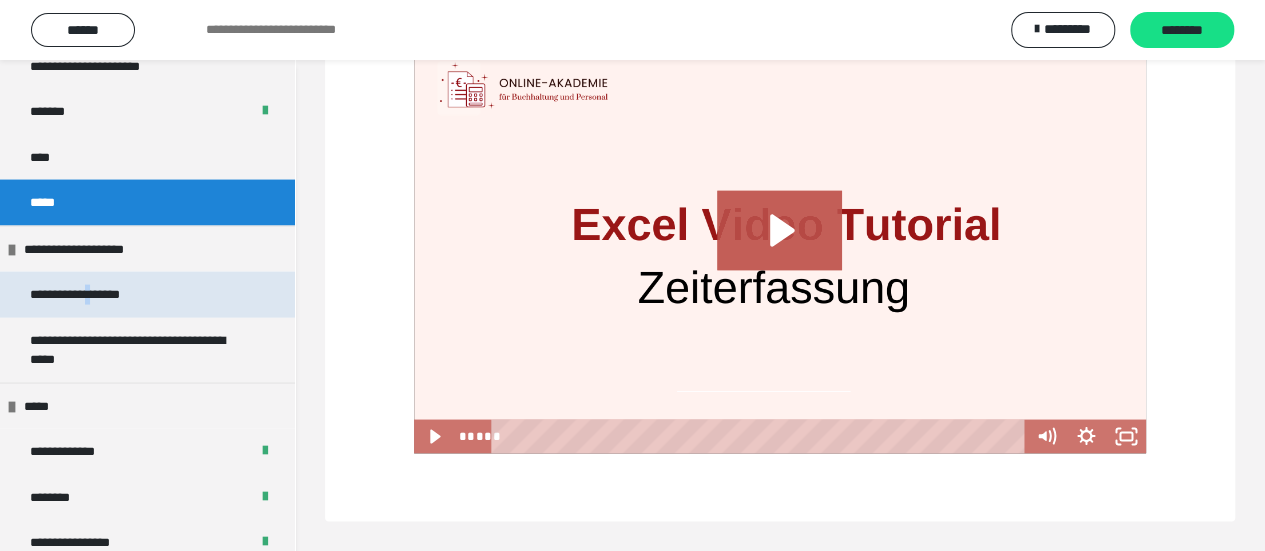 click on "**********" at bounding box center [98, 295] 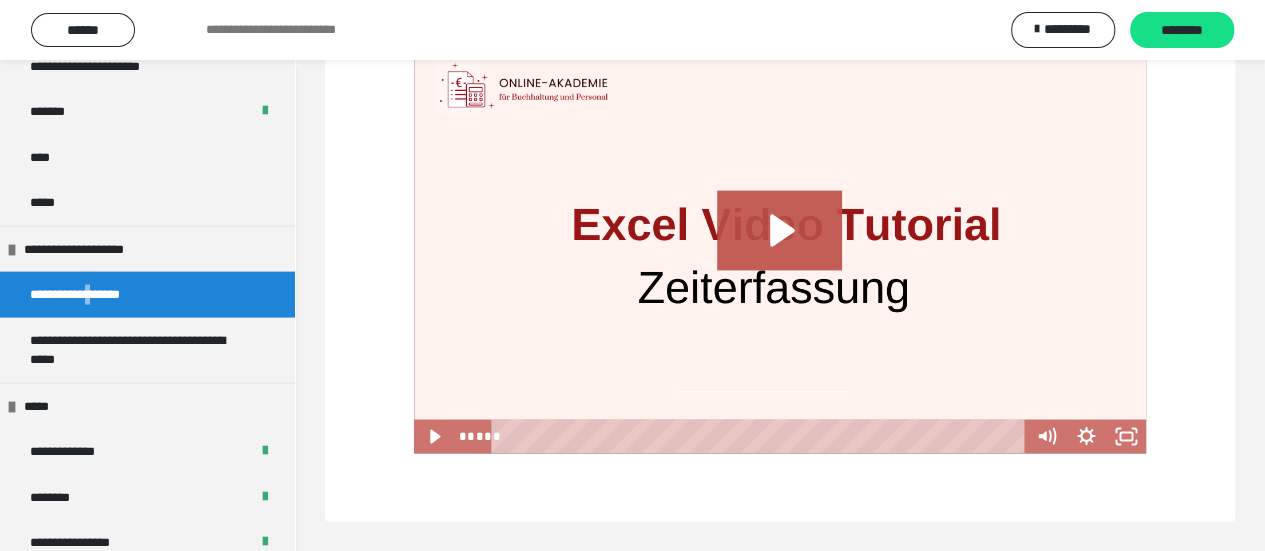 scroll, scrollTop: 144, scrollLeft: 0, axis: vertical 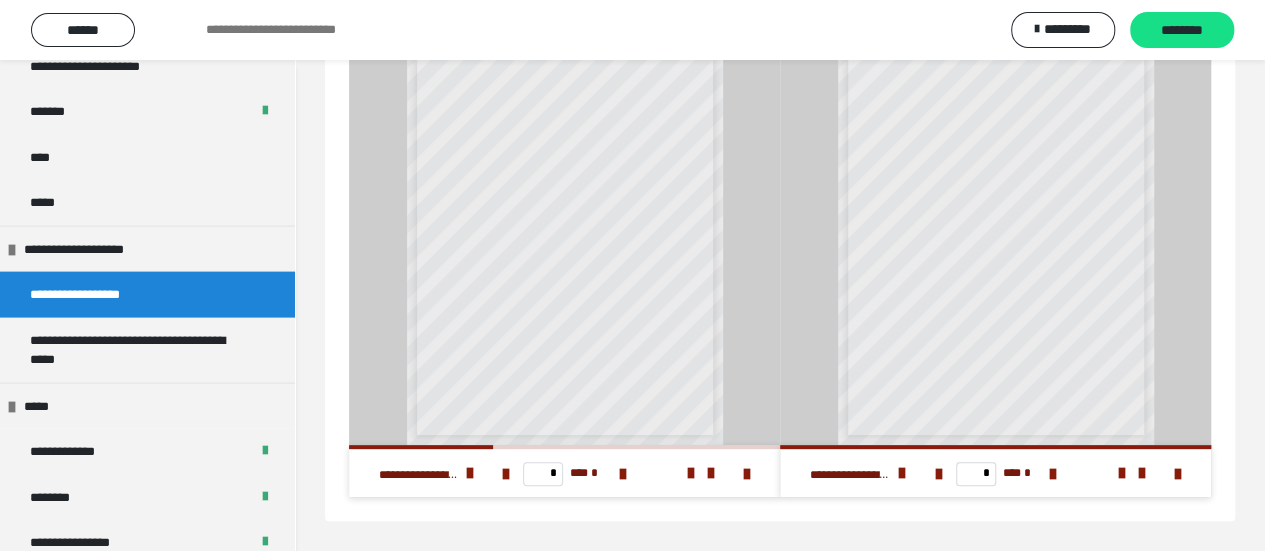 click on "* *** *" at bounding box center [996, 473] 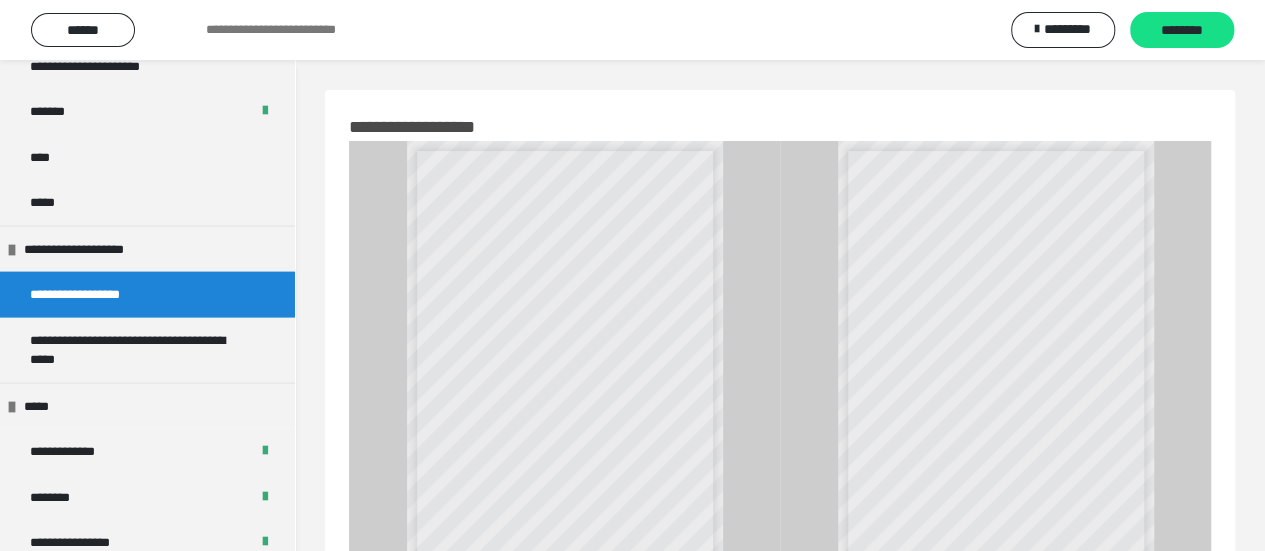 scroll, scrollTop: 100, scrollLeft: 0, axis: vertical 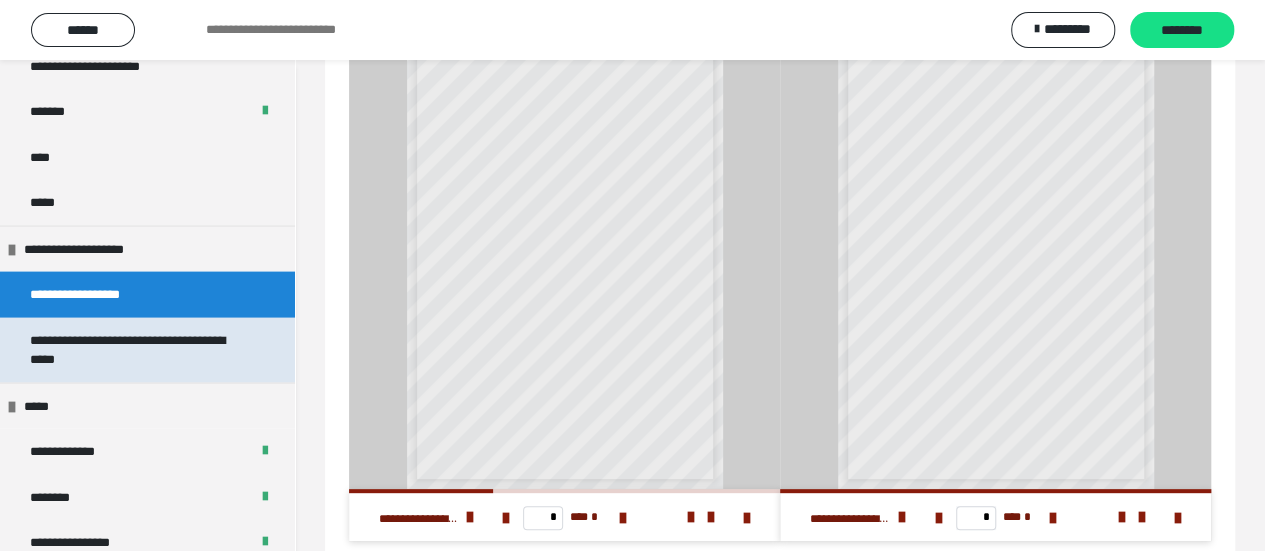 click on "**********" at bounding box center (132, 350) 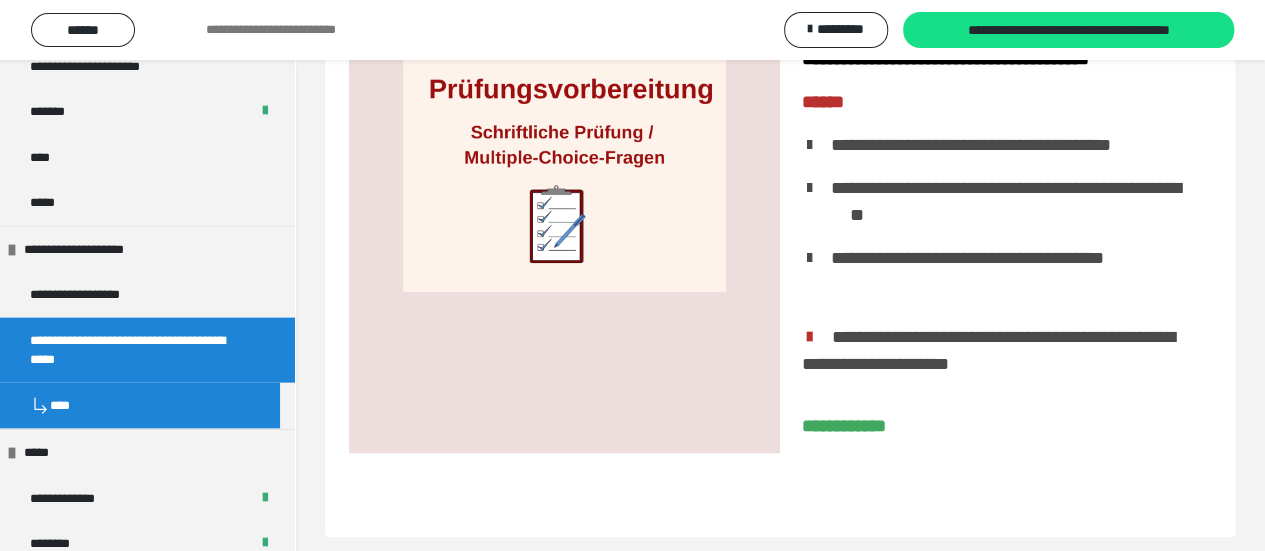 scroll, scrollTop: 350, scrollLeft: 0, axis: vertical 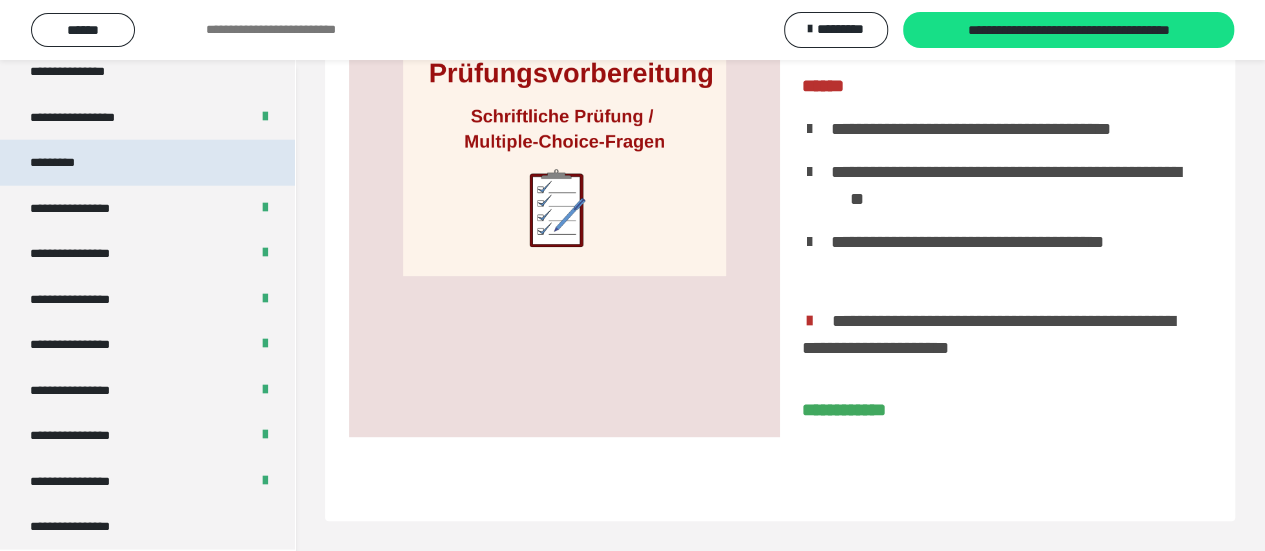 click on "*********" at bounding box center (147, 163) 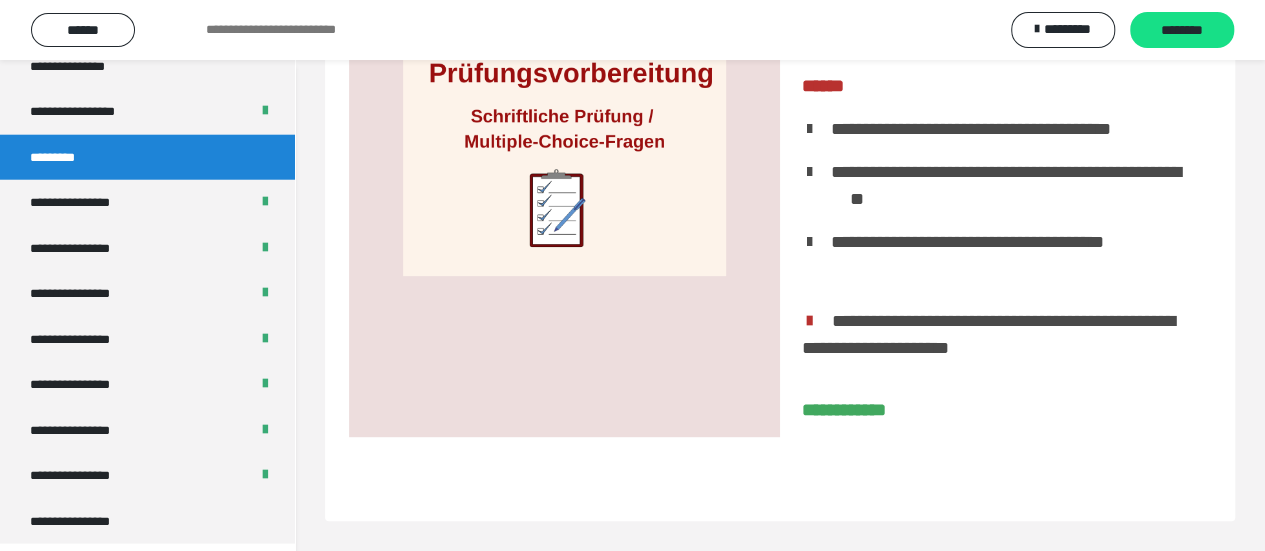 scroll, scrollTop: 2542, scrollLeft: 0, axis: vertical 